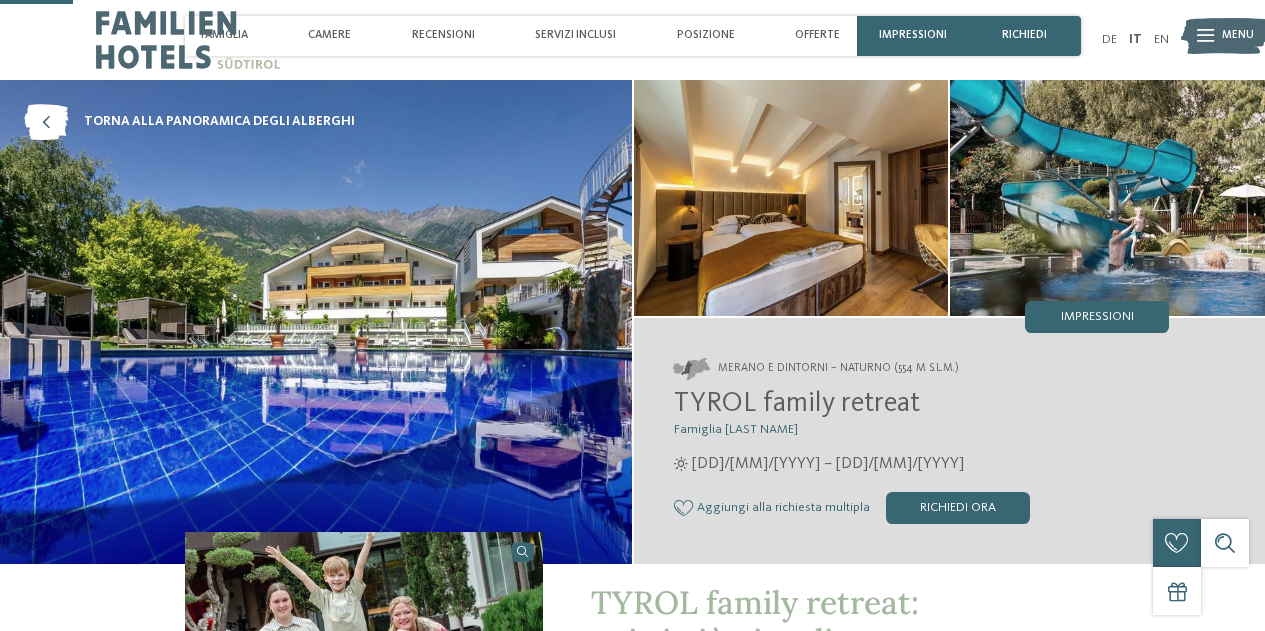 scroll, scrollTop: 393, scrollLeft: 0, axis: vertical 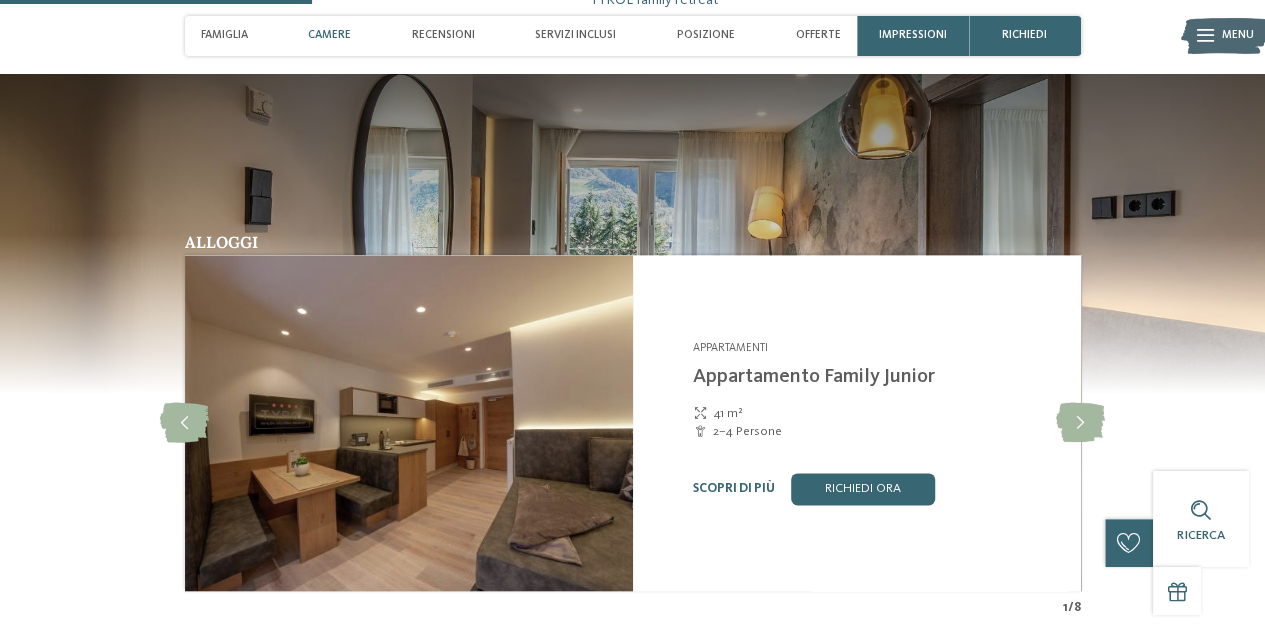click at bounding box center [409, 423] 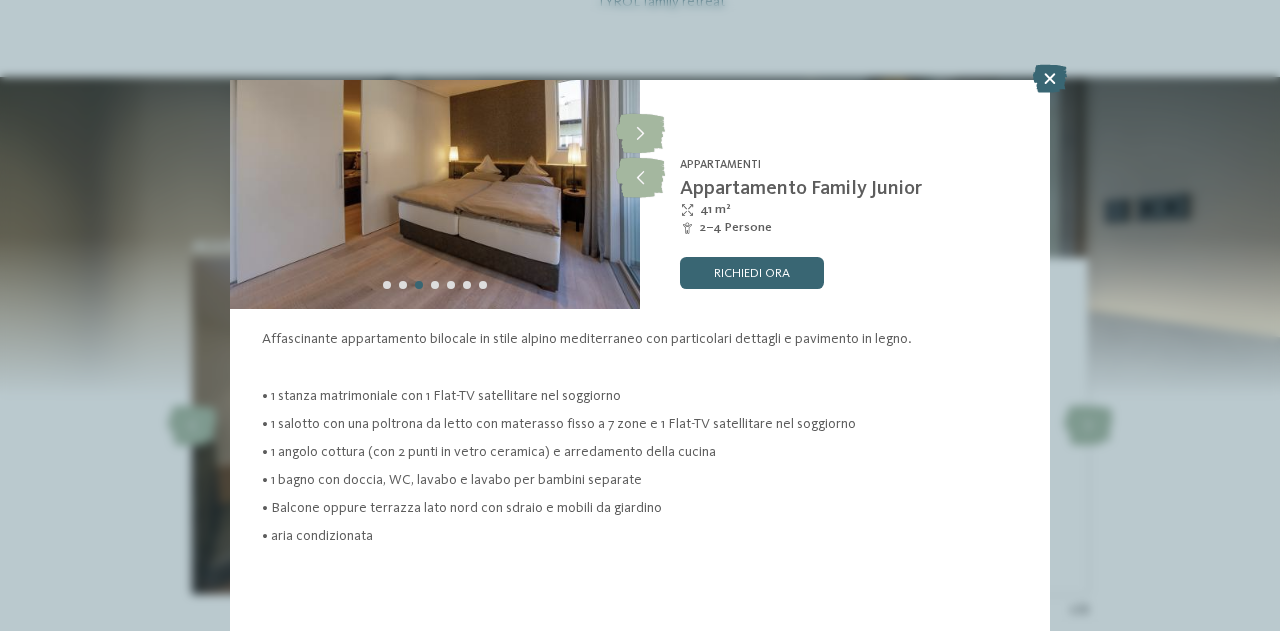 scroll, scrollTop: 0, scrollLeft: 0, axis: both 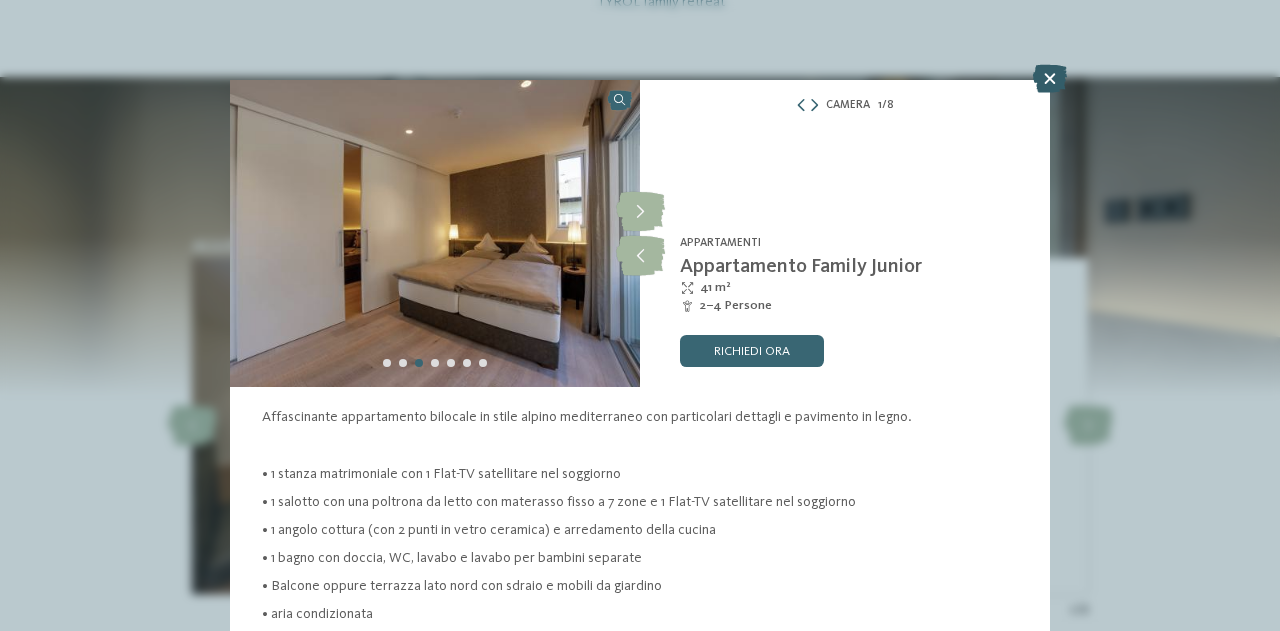 click at bounding box center (1050, 79) 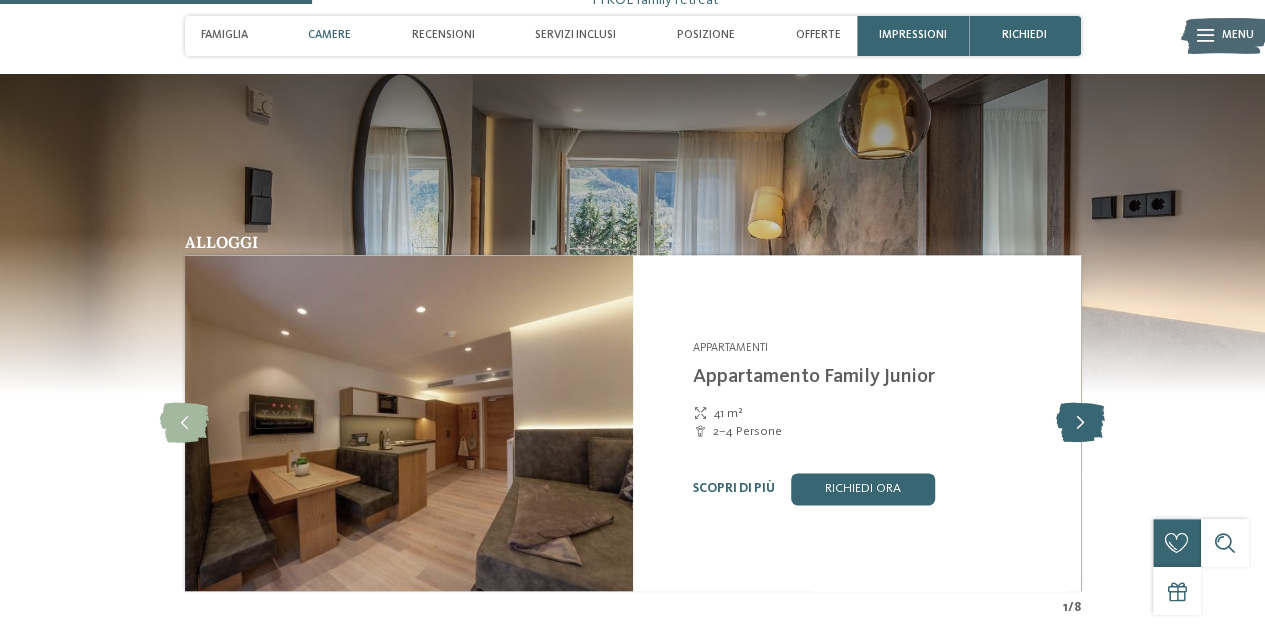 click at bounding box center (1080, 423) 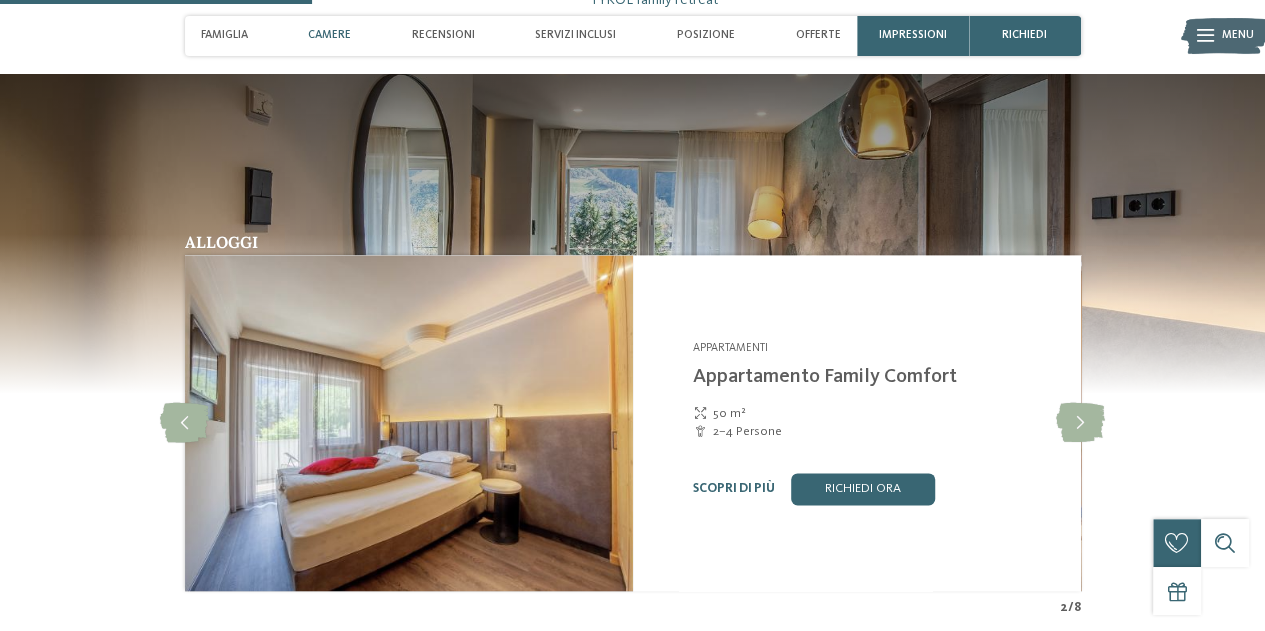 click on "50 m²" at bounding box center (728, 414) 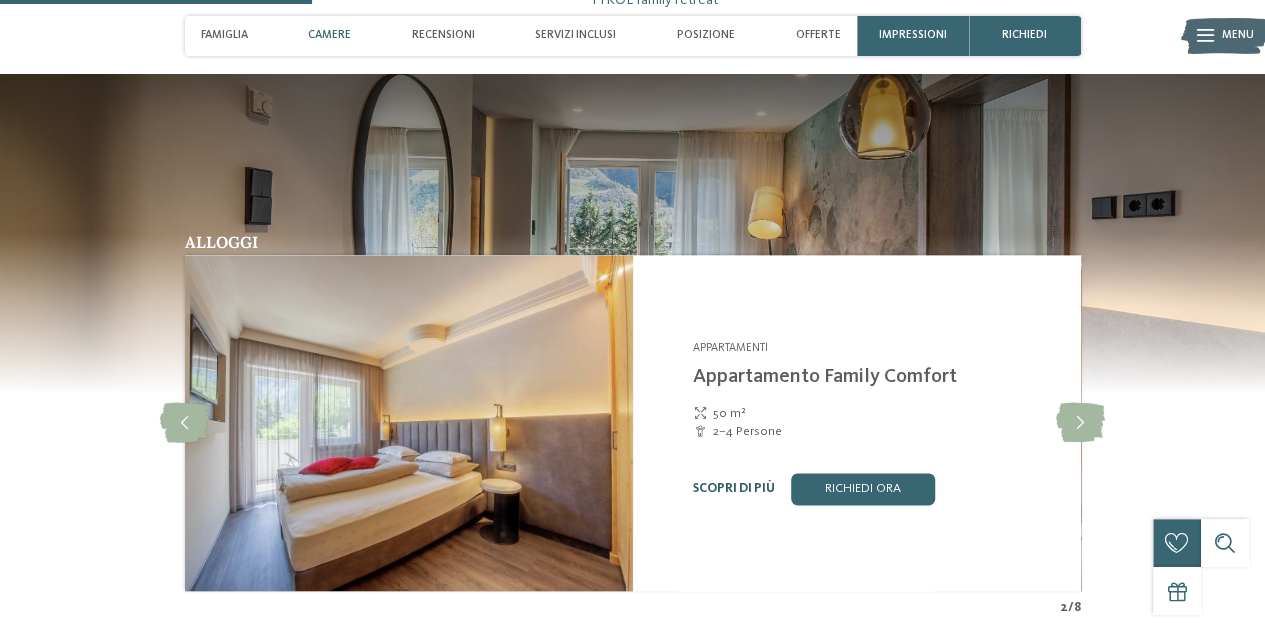 drag, startPoint x: 707, startPoint y: 415, endPoint x: 728, endPoint y: 487, distance: 75 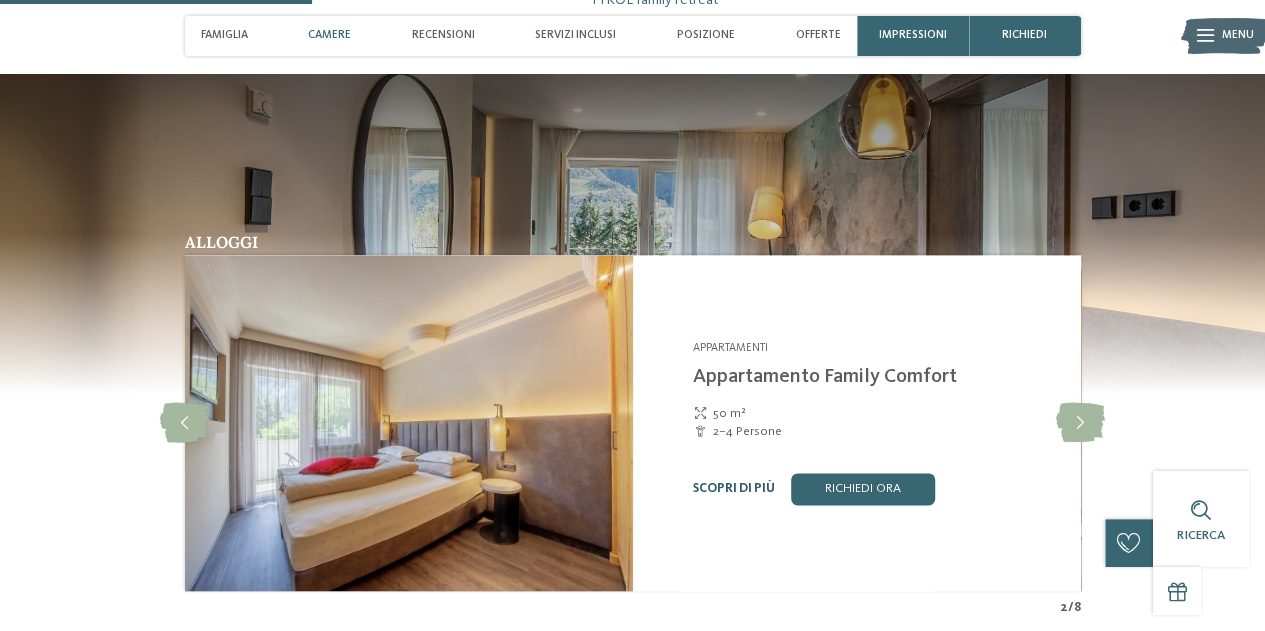 click on "Scopri di più" at bounding box center [734, 488] 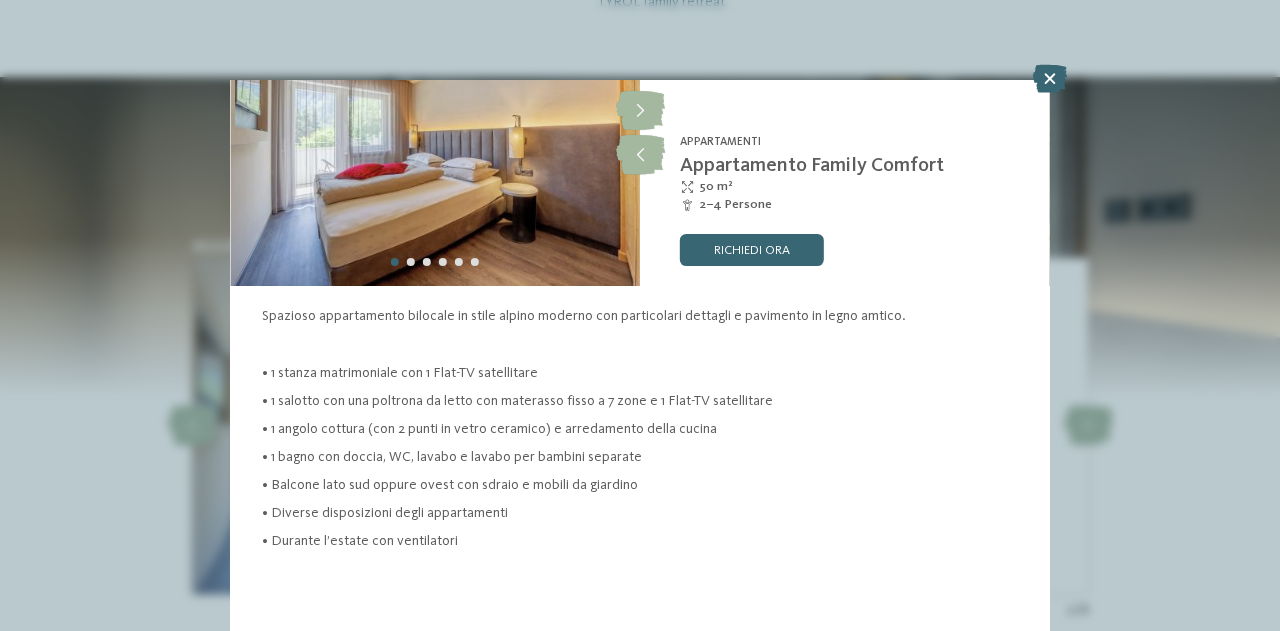 scroll, scrollTop: 106, scrollLeft: 0, axis: vertical 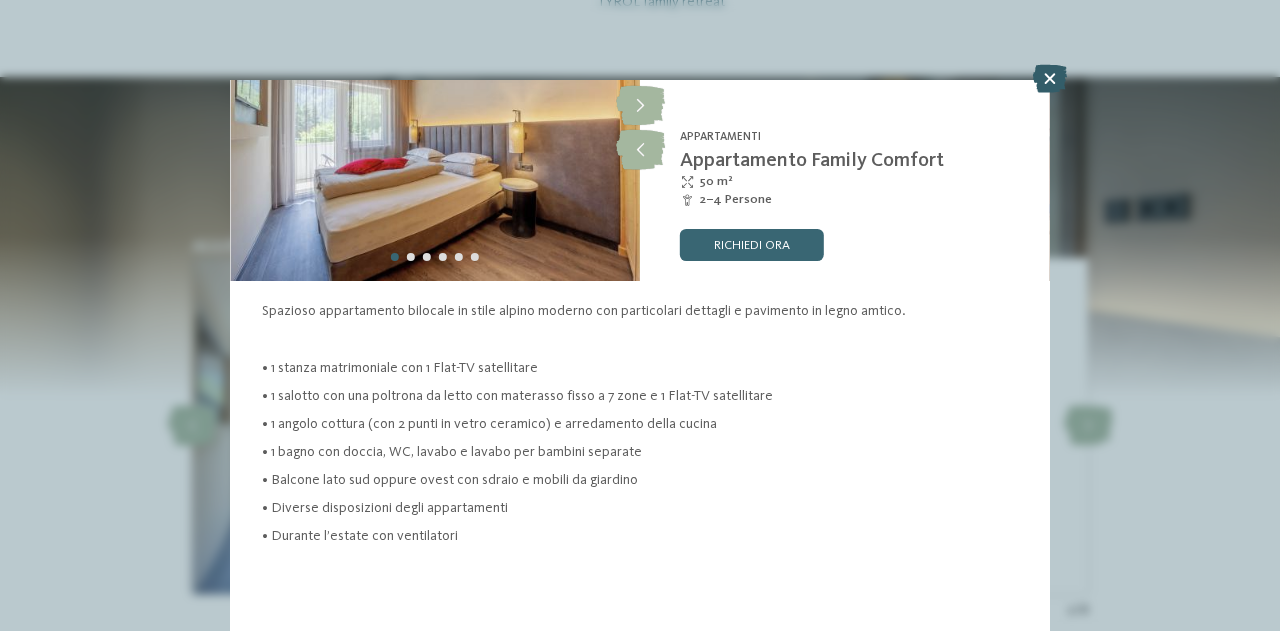 click at bounding box center [1050, 79] 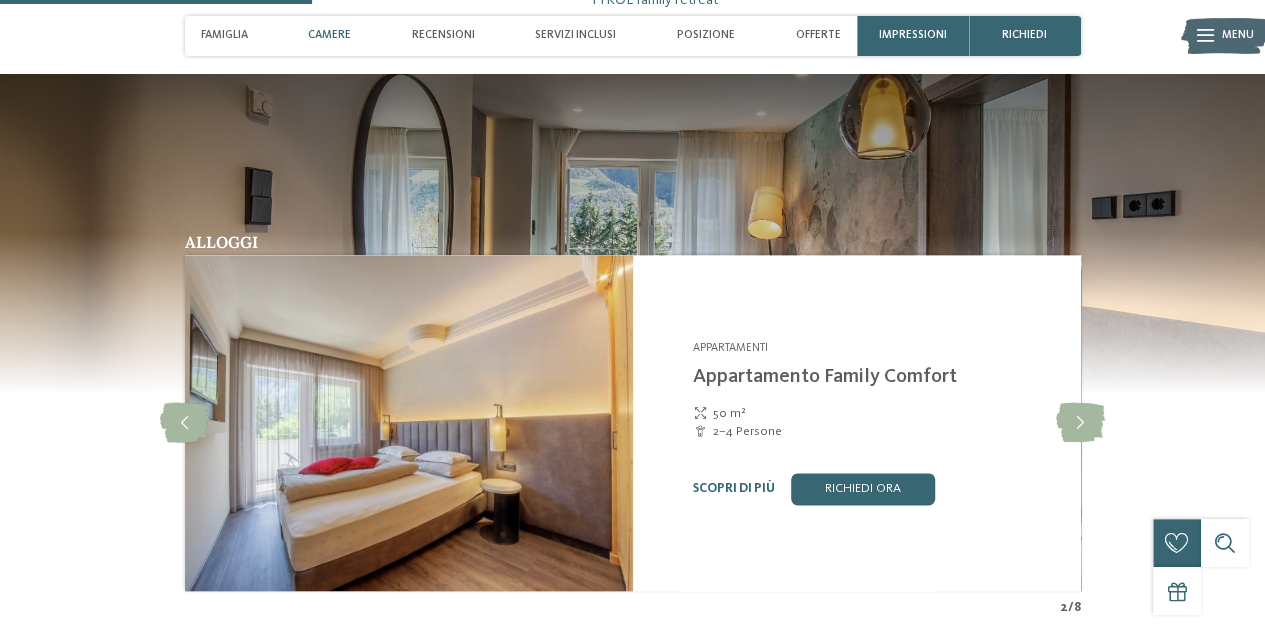 click at bounding box center [632, 233] 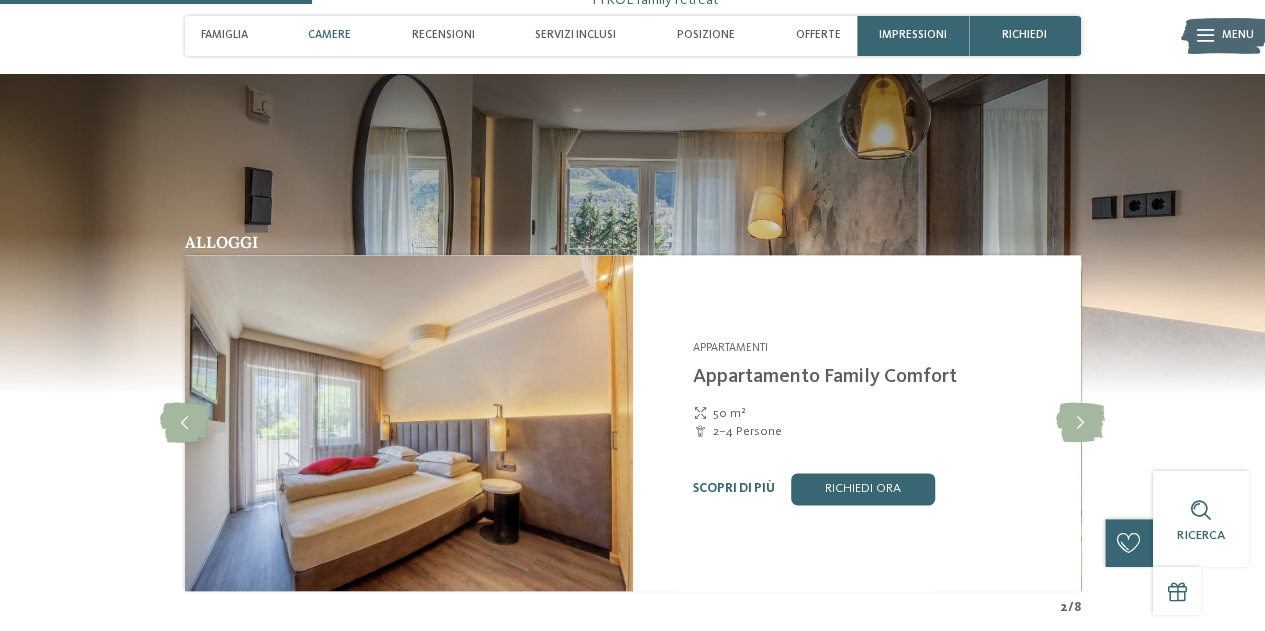 click on "Alloggi
Appartamenti
slide  3" at bounding box center (633, 425) 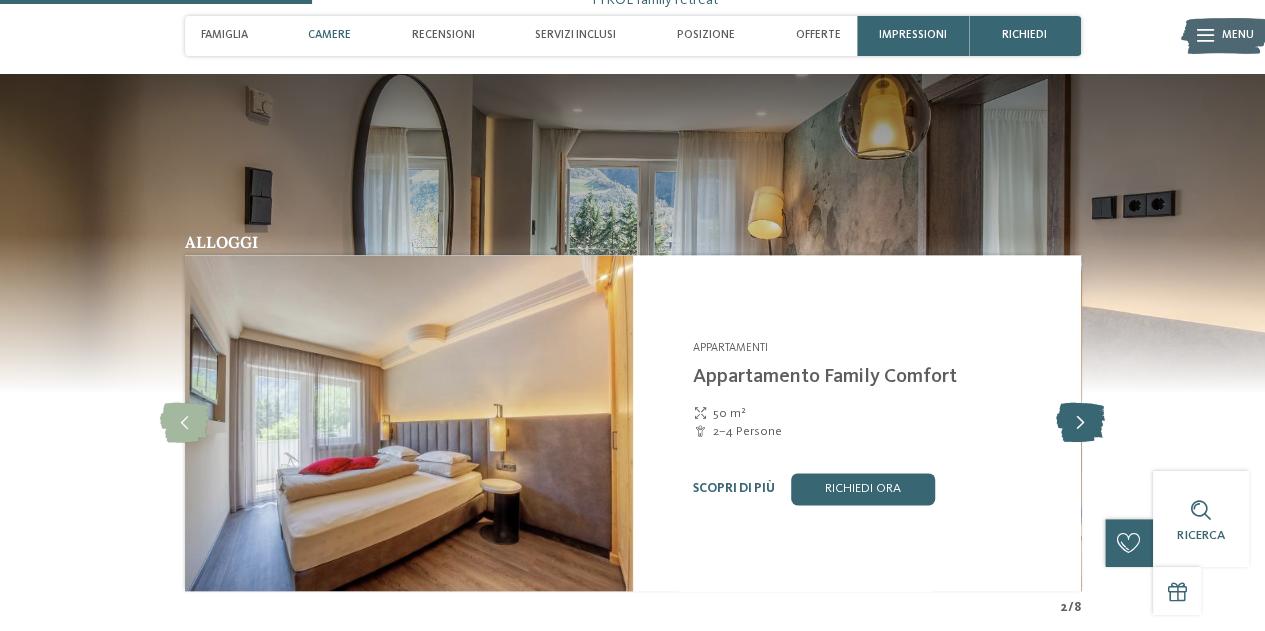 click at bounding box center [1080, 423] 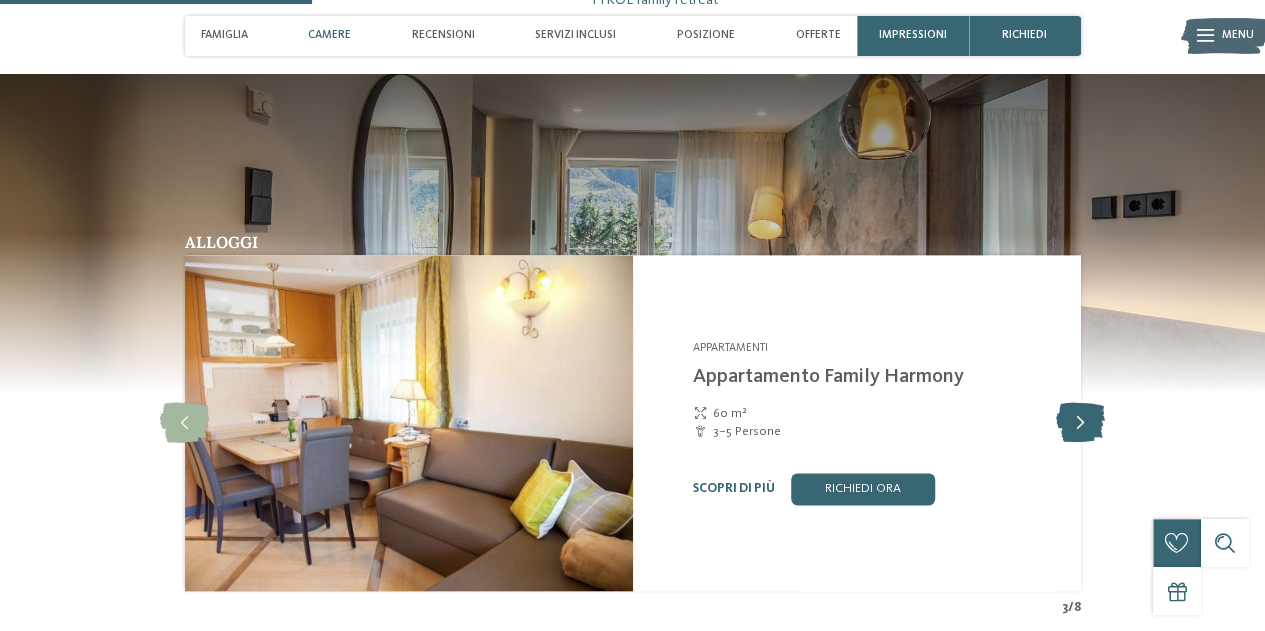 click at bounding box center (1080, 423) 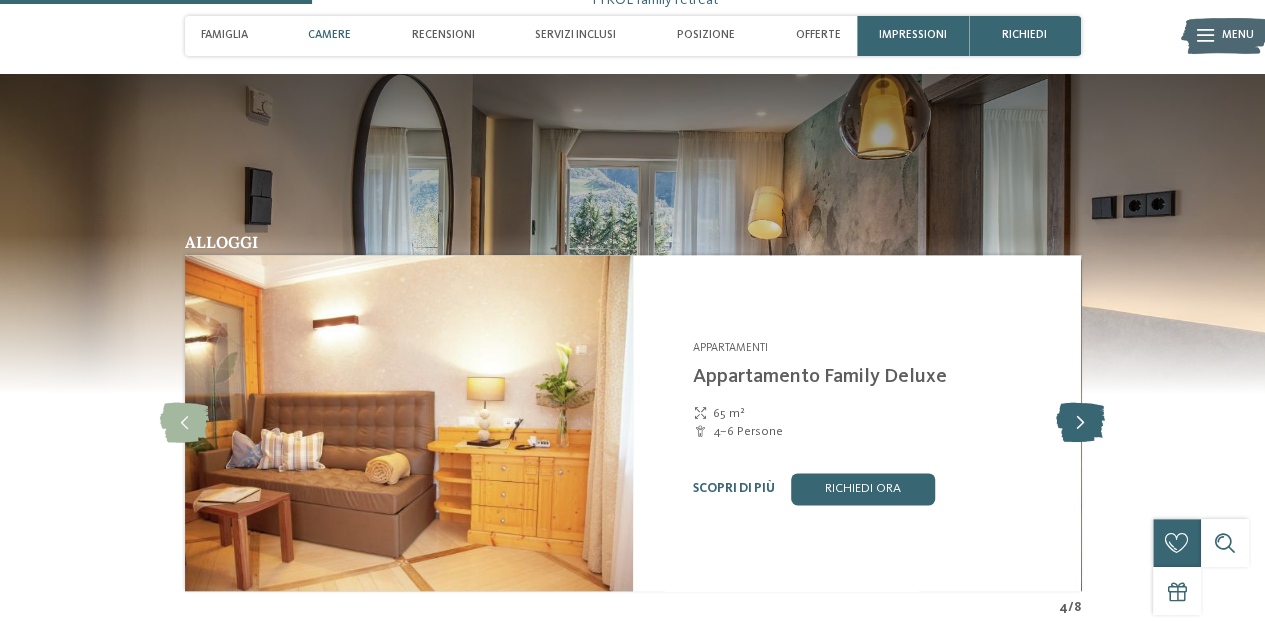 click at bounding box center [1080, 423] 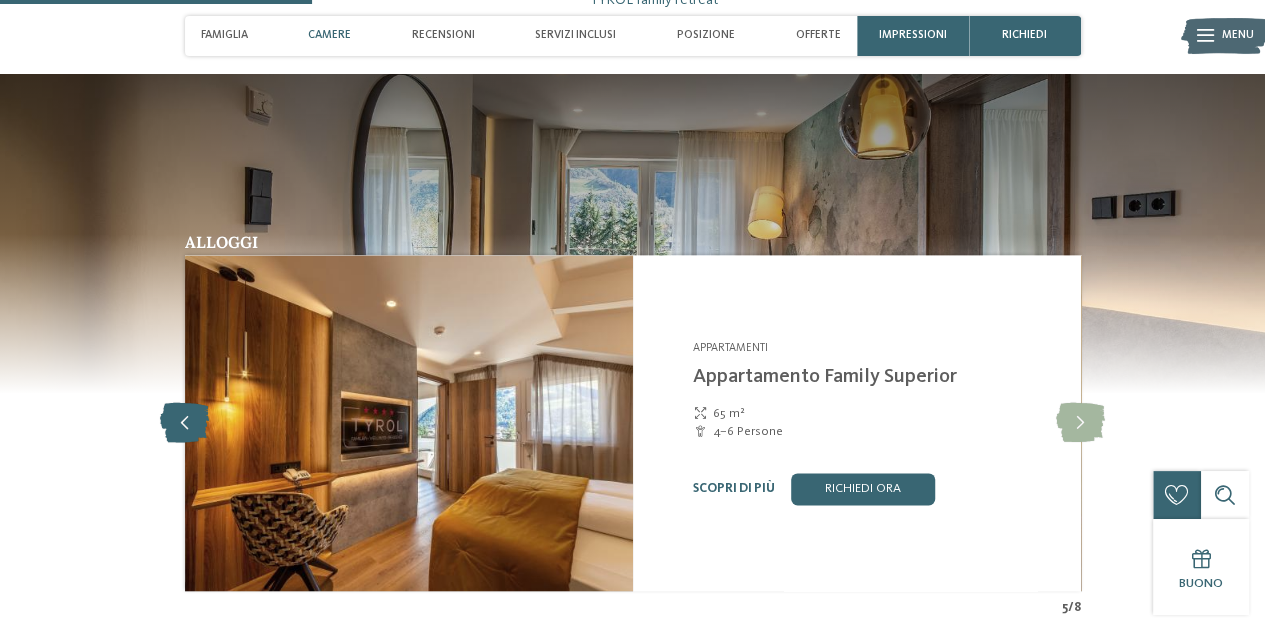 click at bounding box center [184, 423] 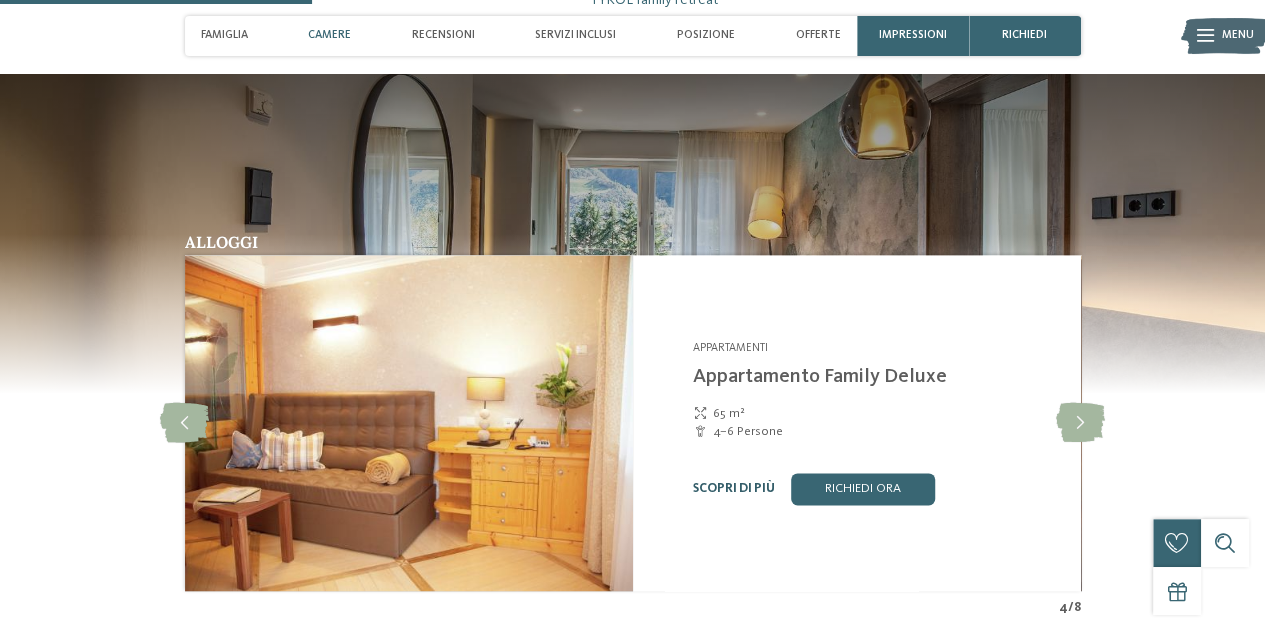 click on "Scopri di più" at bounding box center (734, 488) 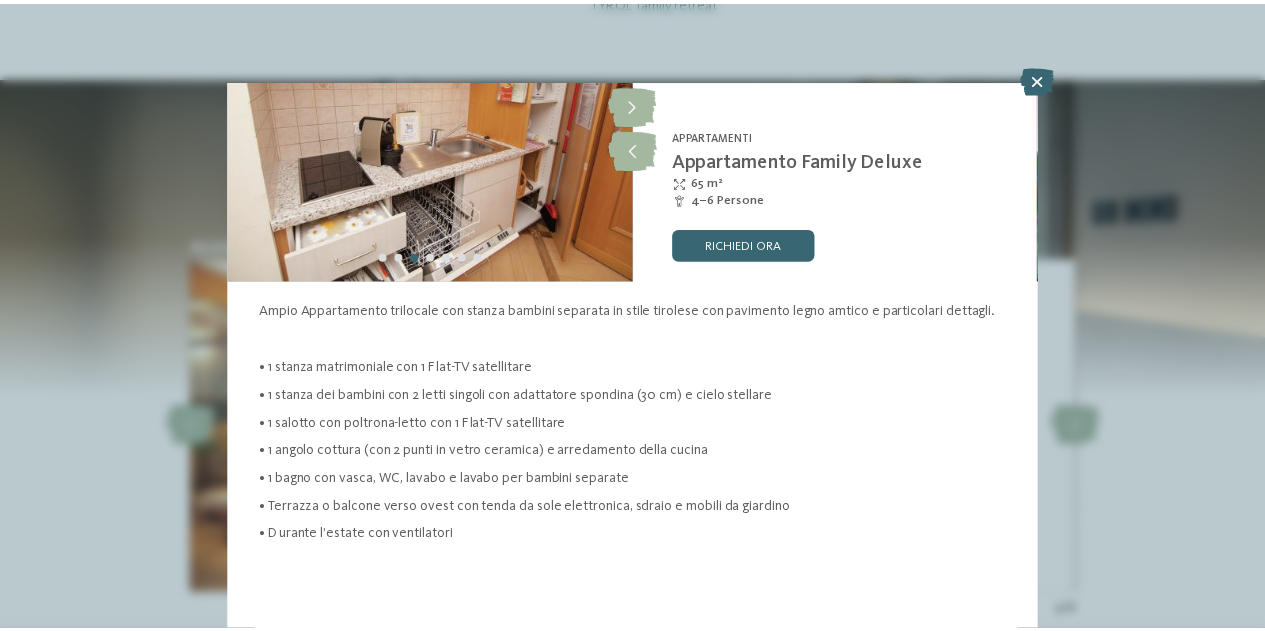 scroll, scrollTop: 0, scrollLeft: 0, axis: both 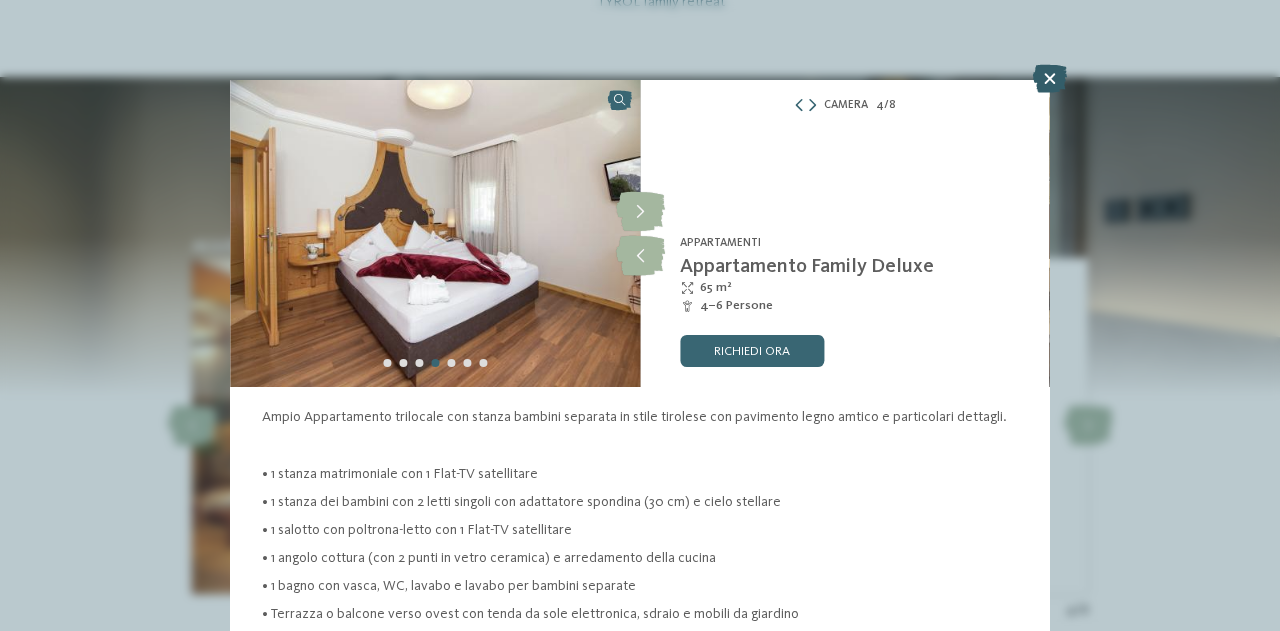 click at bounding box center (1050, 79) 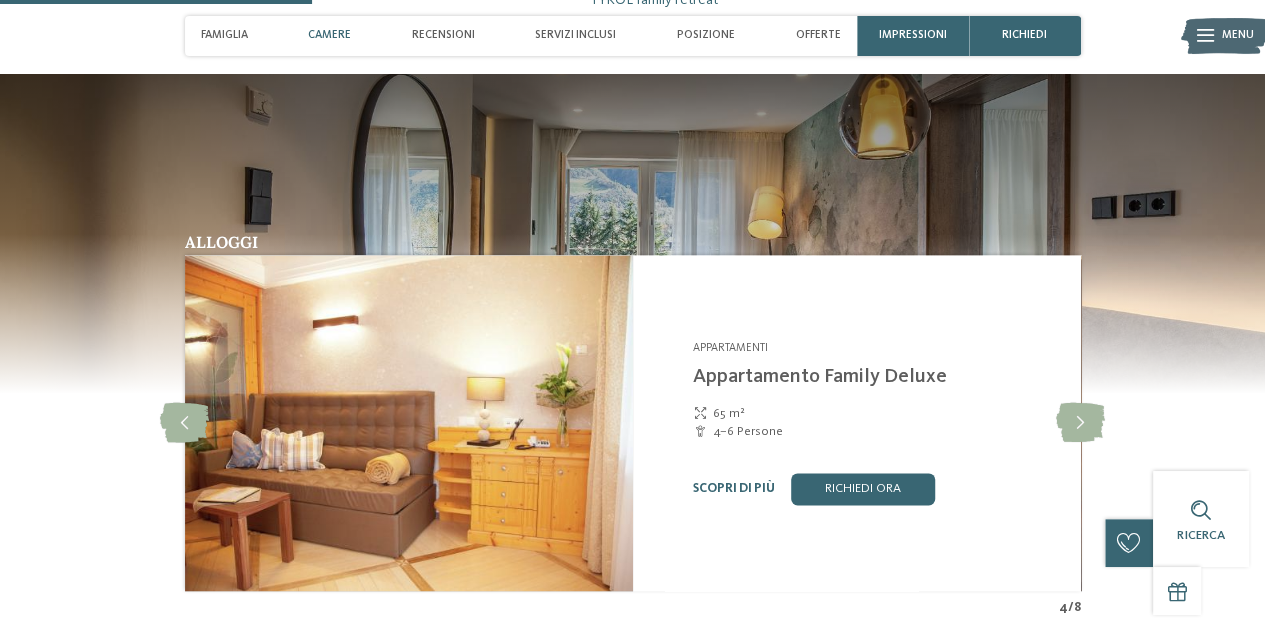 click on "Alloggi
Appartamenti
slide  5" at bounding box center [633, 425] 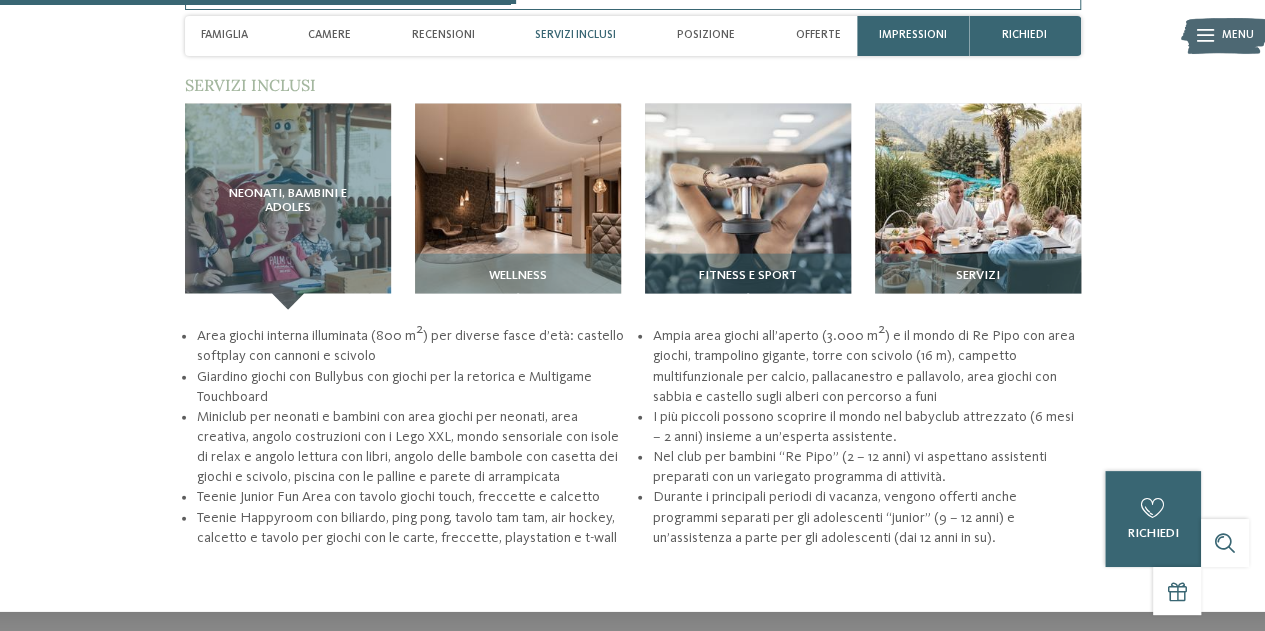 scroll, scrollTop: 2073, scrollLeft: 0, axis: vertical 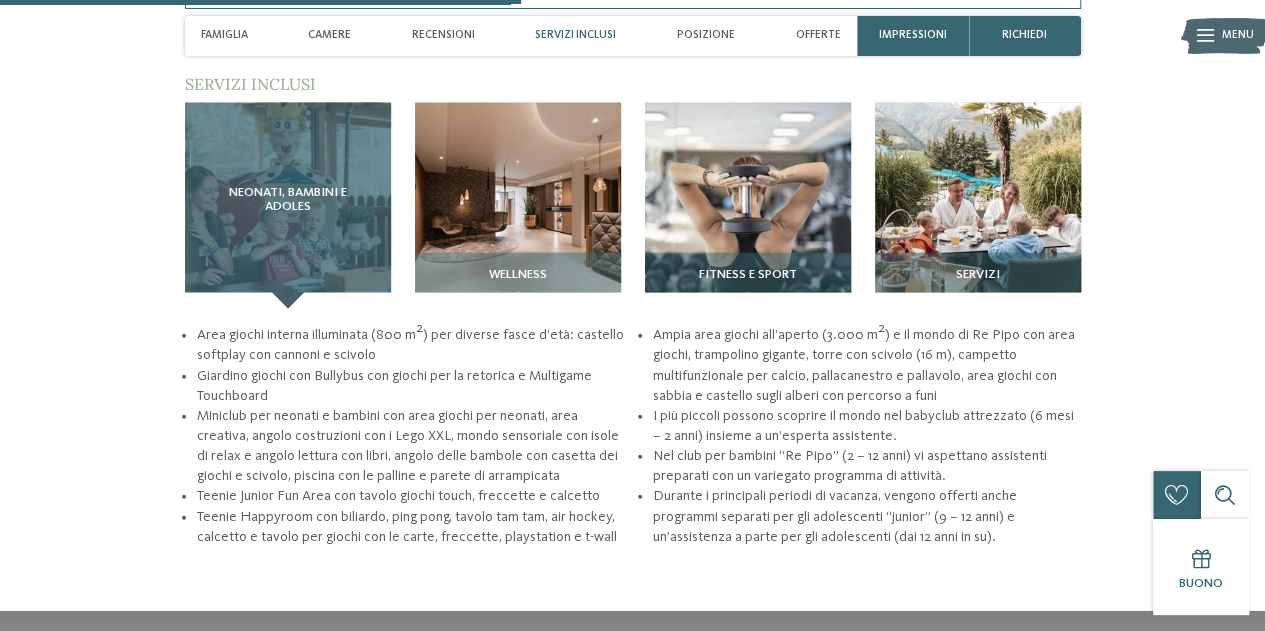 drag, startPoint x: 346, startPoint y: 175, endPoint x: 294, endPoint y: 199, distance: 57.271286 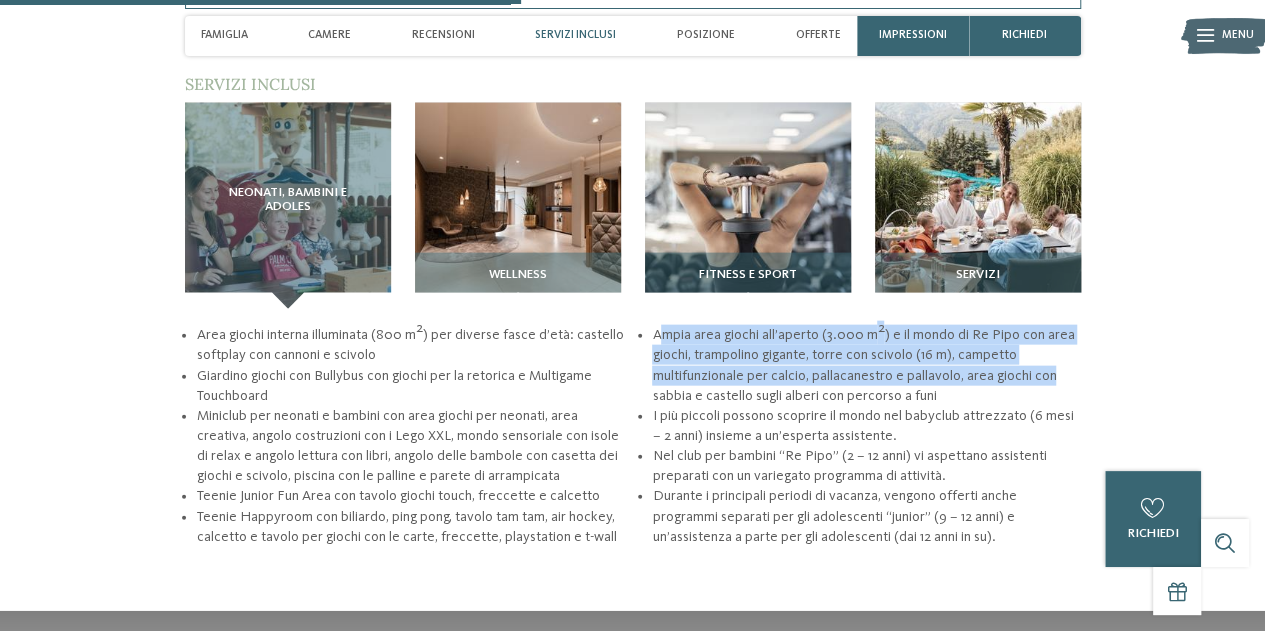 drag, startPoint x: 658, startPoint y: 340, endPoint x: 1063, endPoint y: 381, distance: 407.07 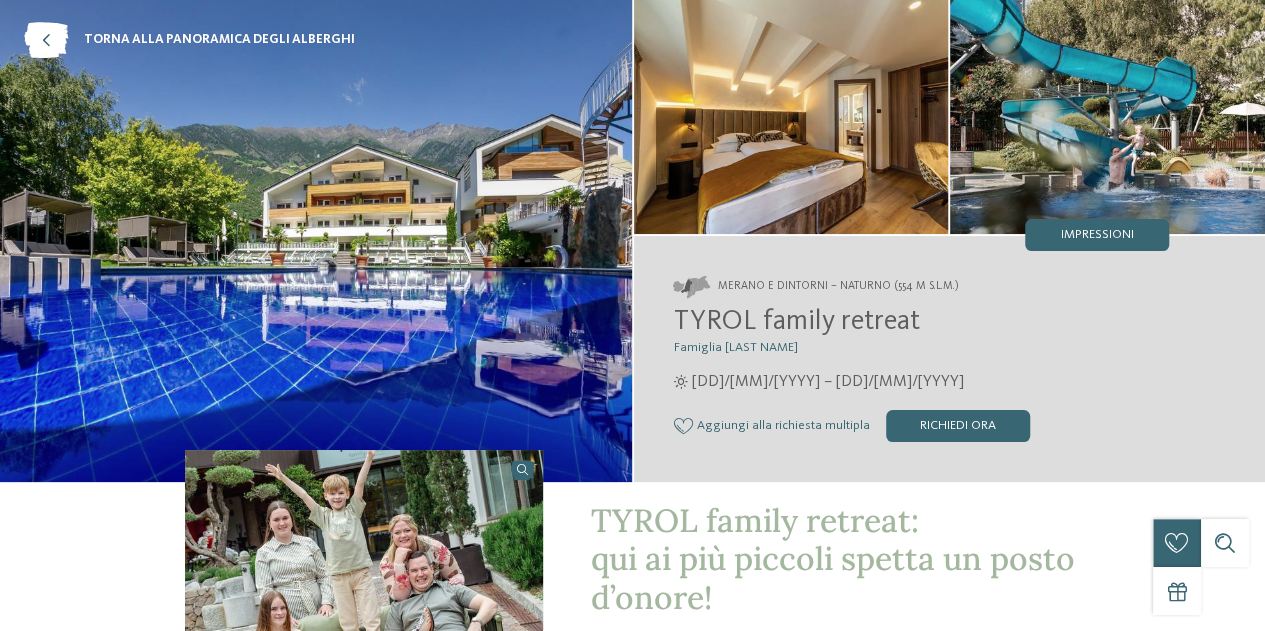 scroll, scrollTop: 0, scrollLeft: 0, axis: both 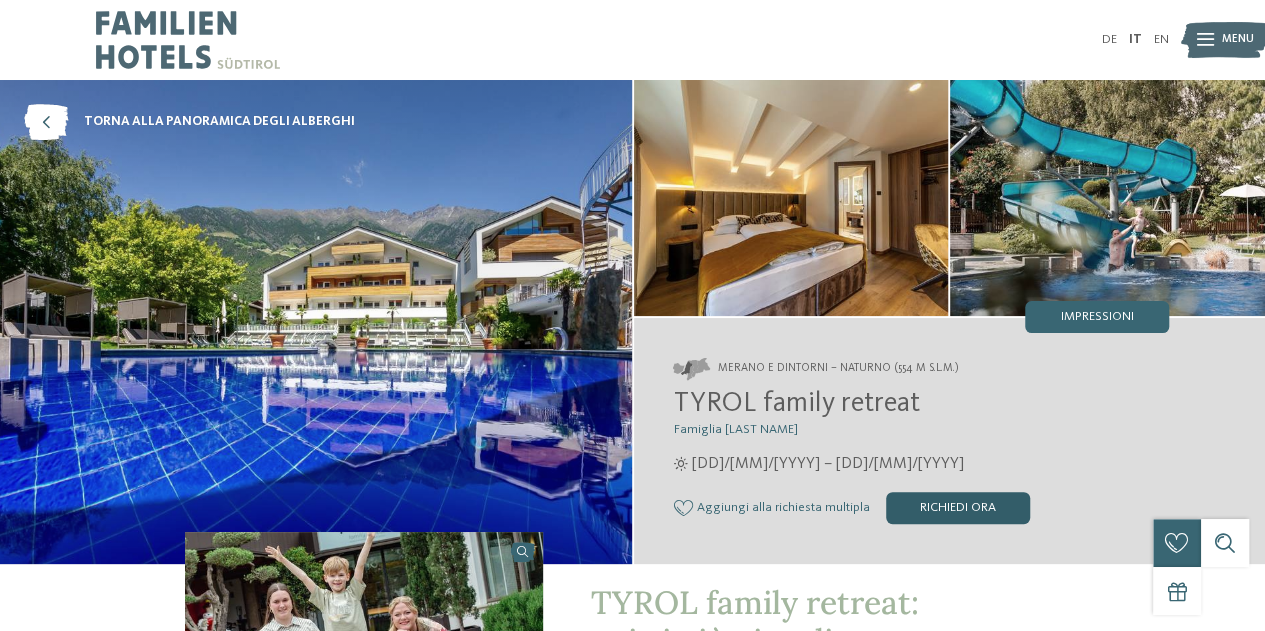 click on "Richiedi ora" at bounding box center (958, 508) 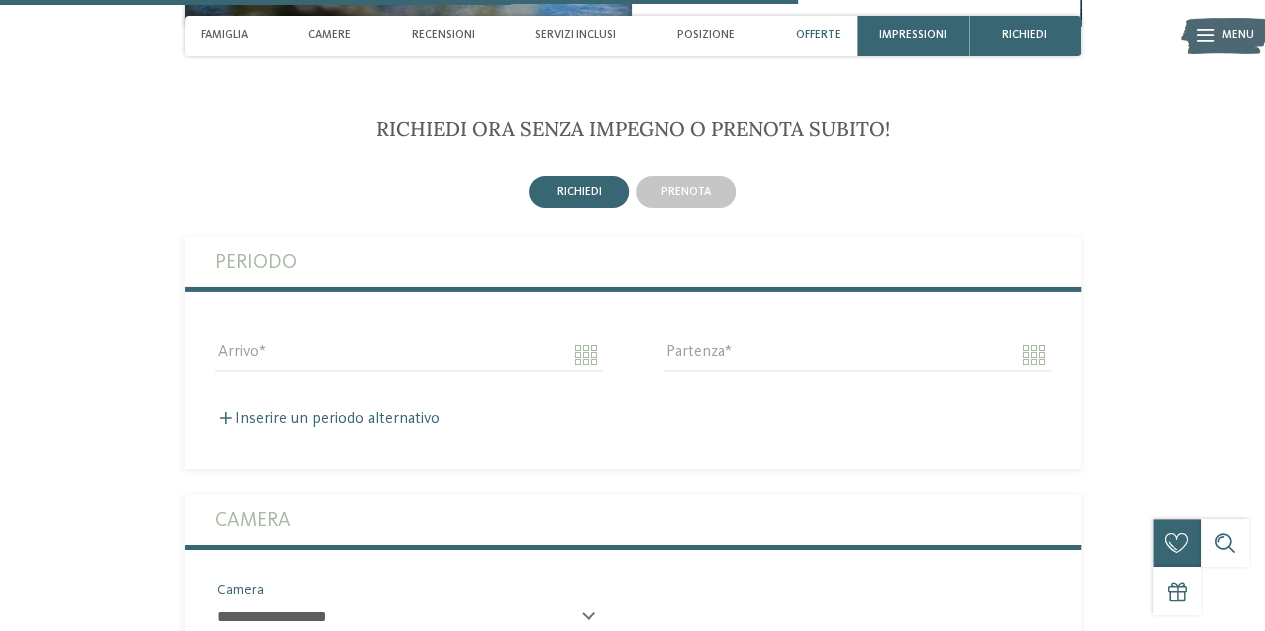 scroll, scrollTop: 3204, scrollLeft: 0, axis: vertical 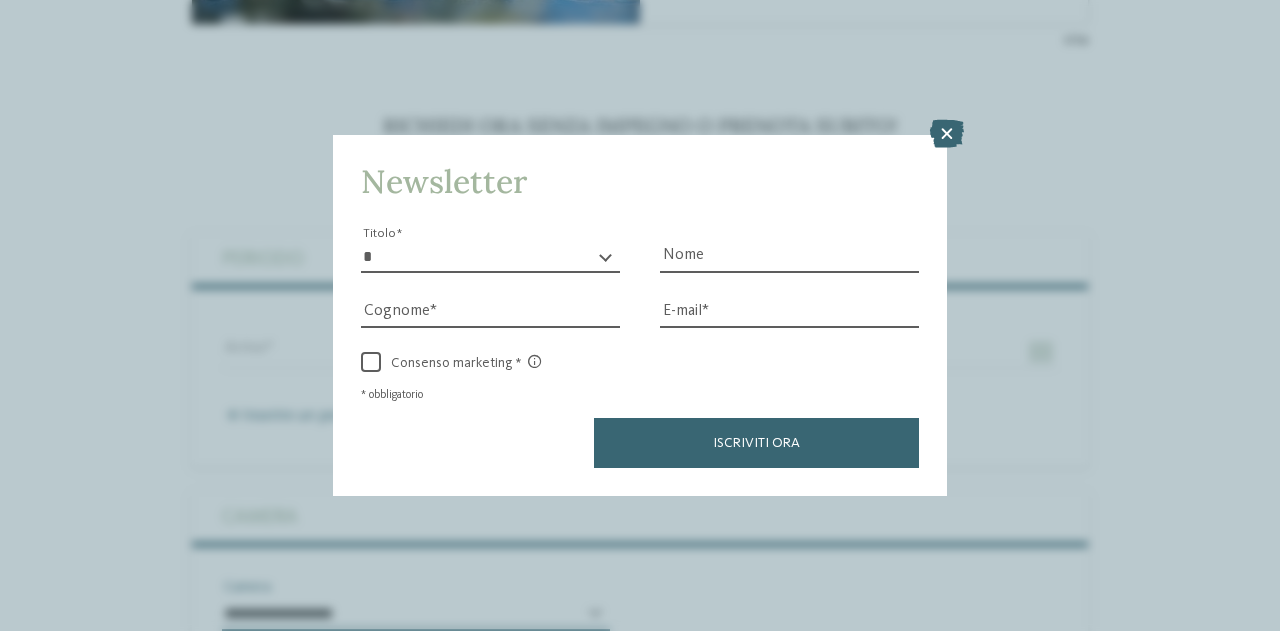 click on "* ****** ******* ******** ******" at bounding box center [490, 257] 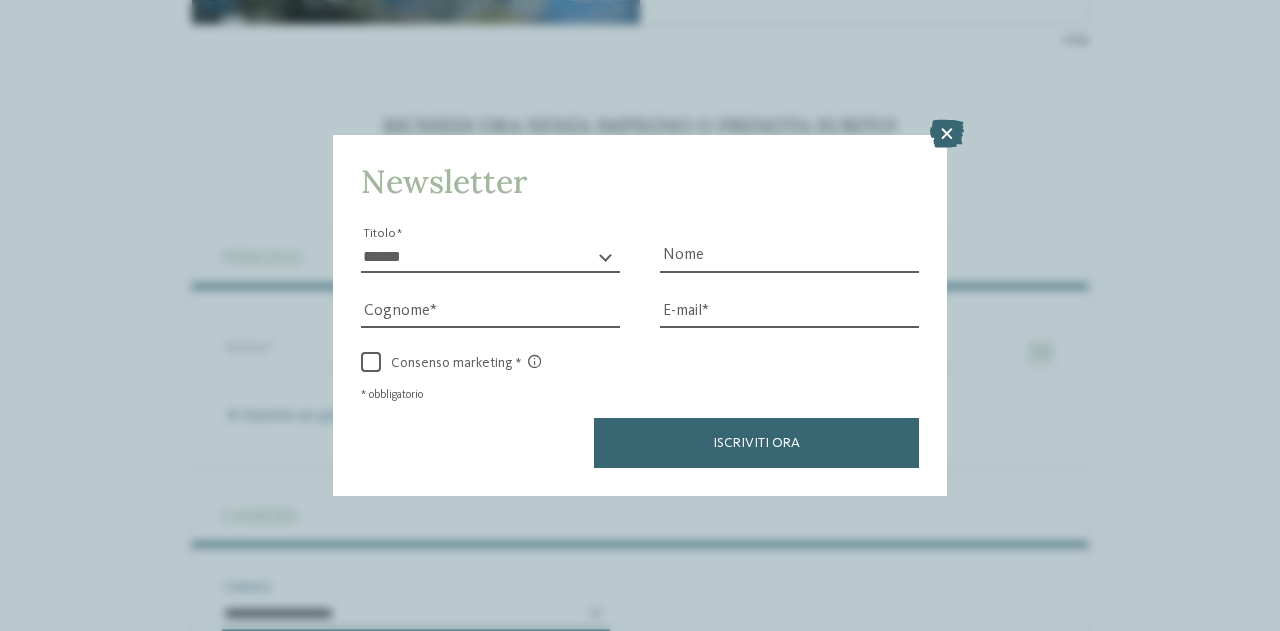 click on "* ****** ******* ******** ******" at bounding box center [490, 257] 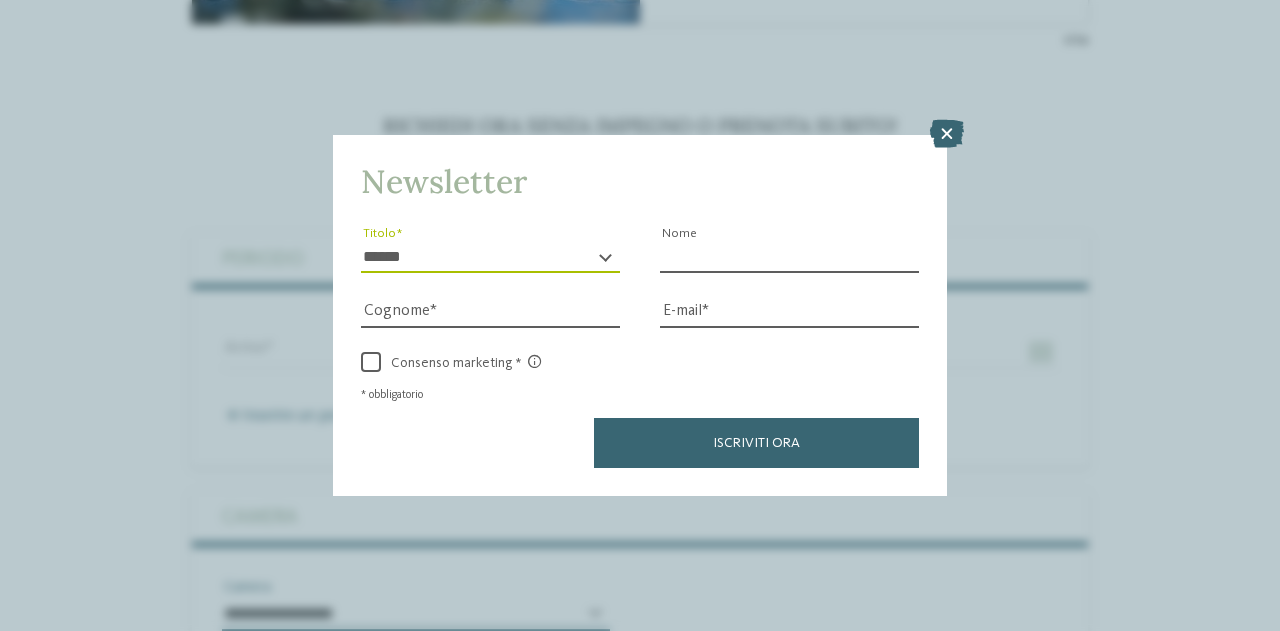 click on "Nome" at bounding box center [789, 257] 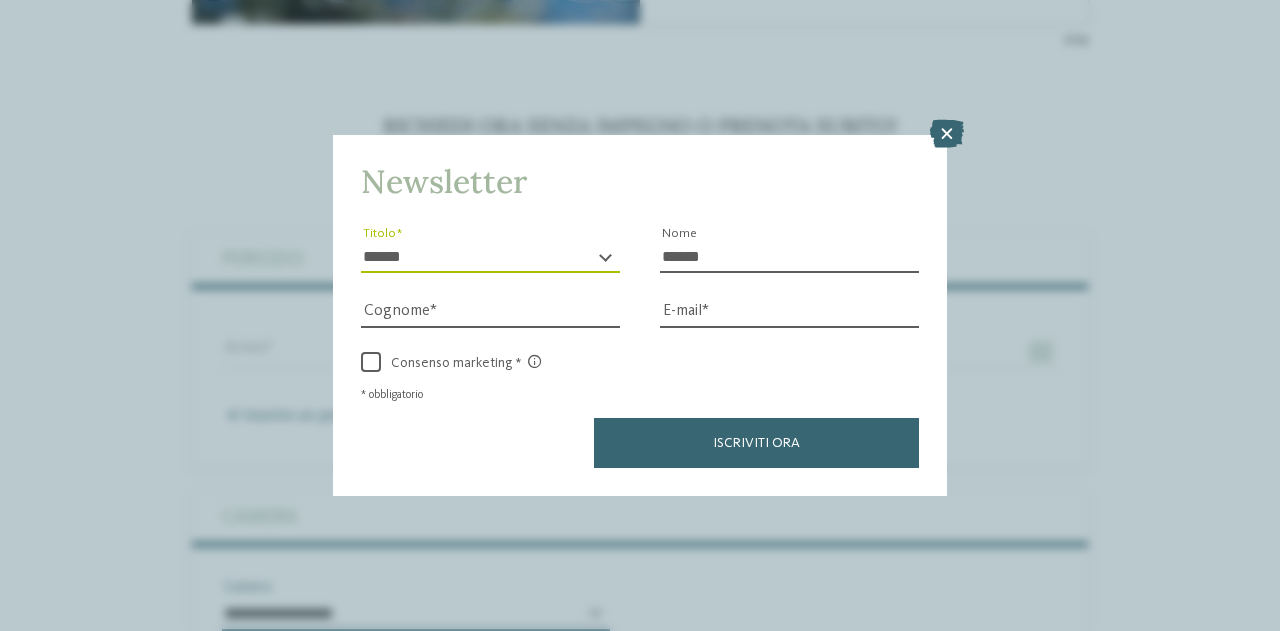 type on "******" 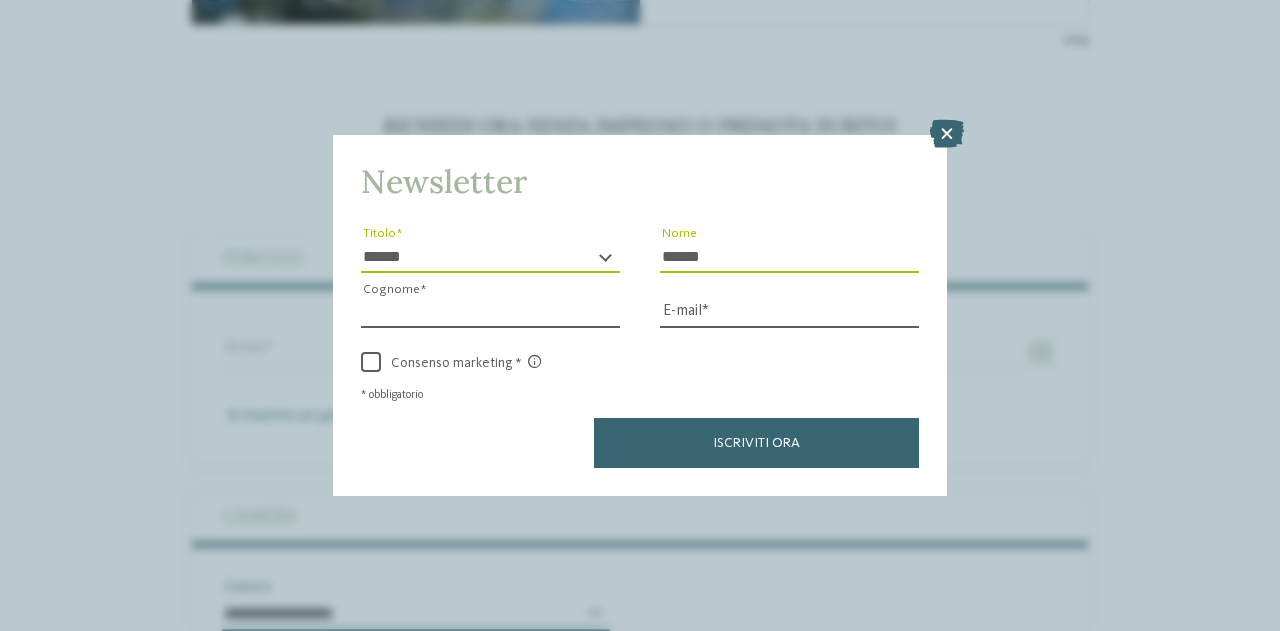 click on "Cognome" at bounding box center (490, 313) 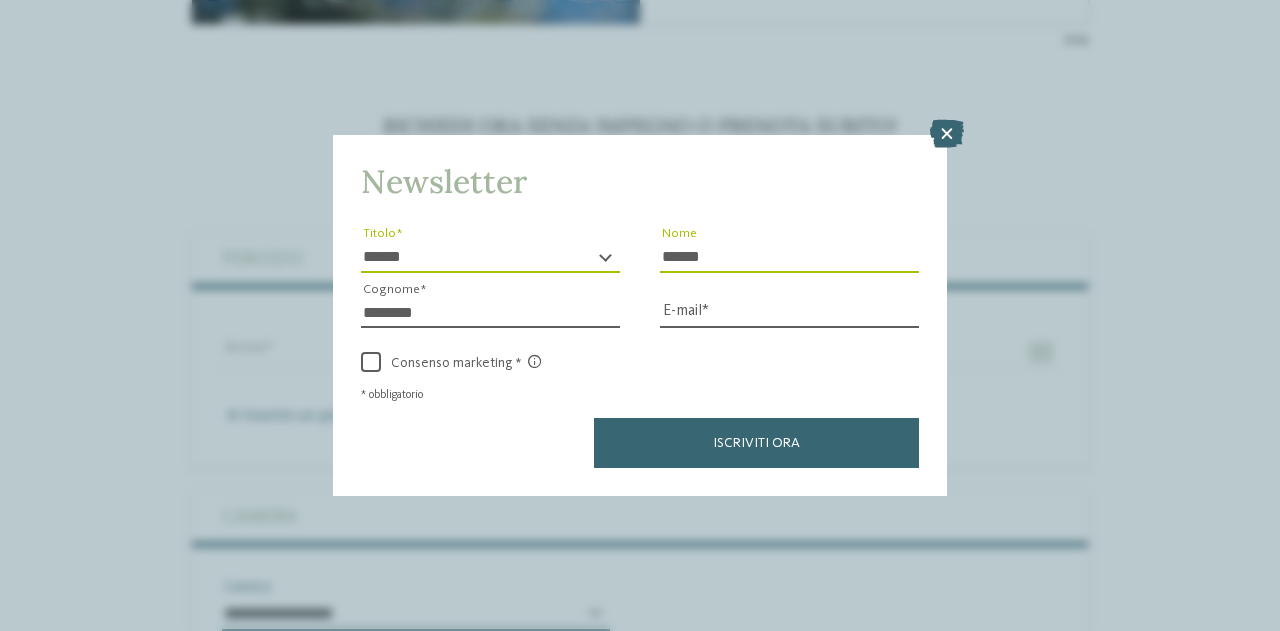 type on "********" 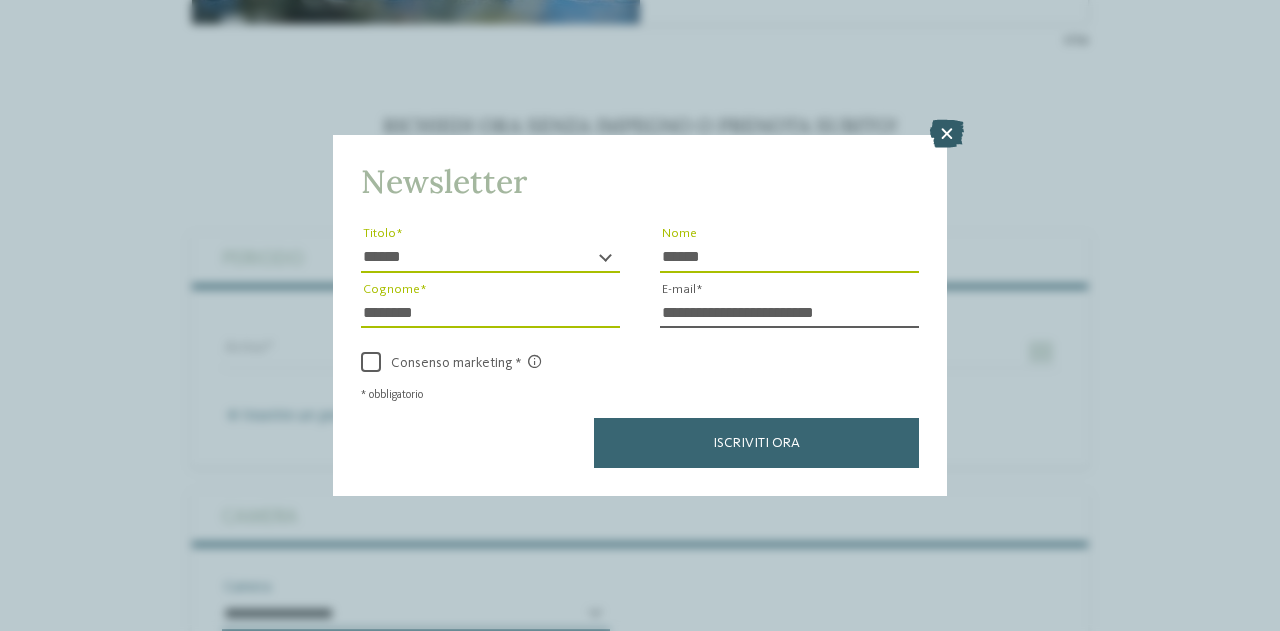 type on "**********" 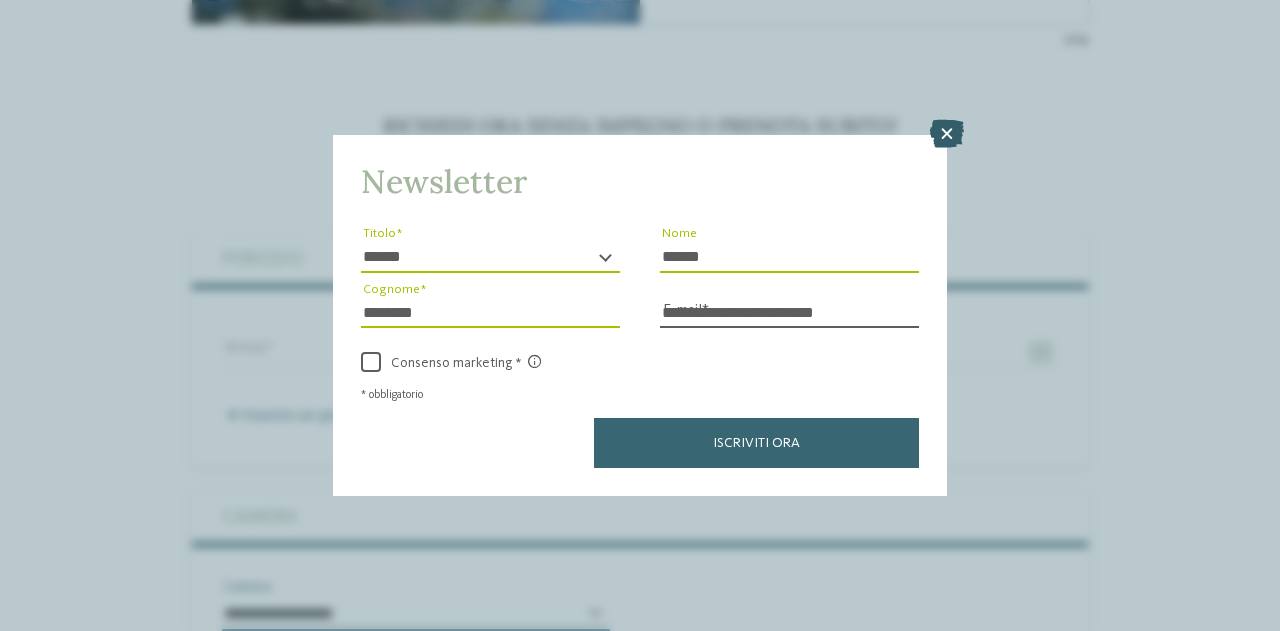 click at bounding box center (947, 134) 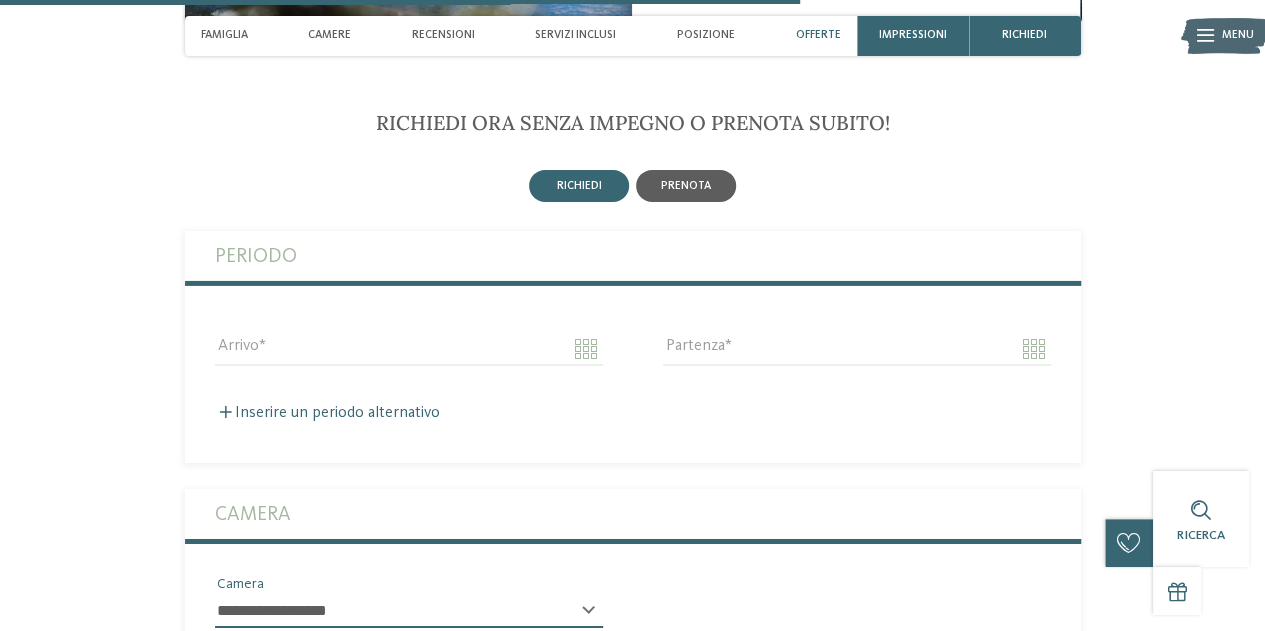 click on "prenota" at bounding box center (686, 186) 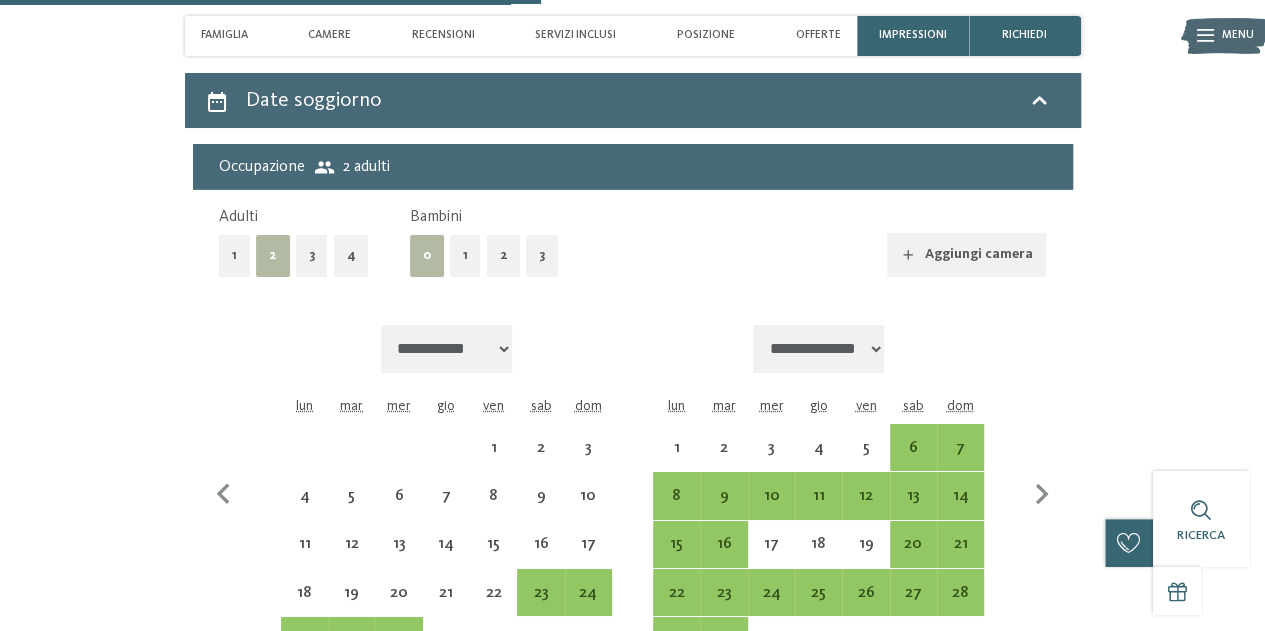 scroll, scrollTop: 3389, scrollLeft: 0, axis: vertical 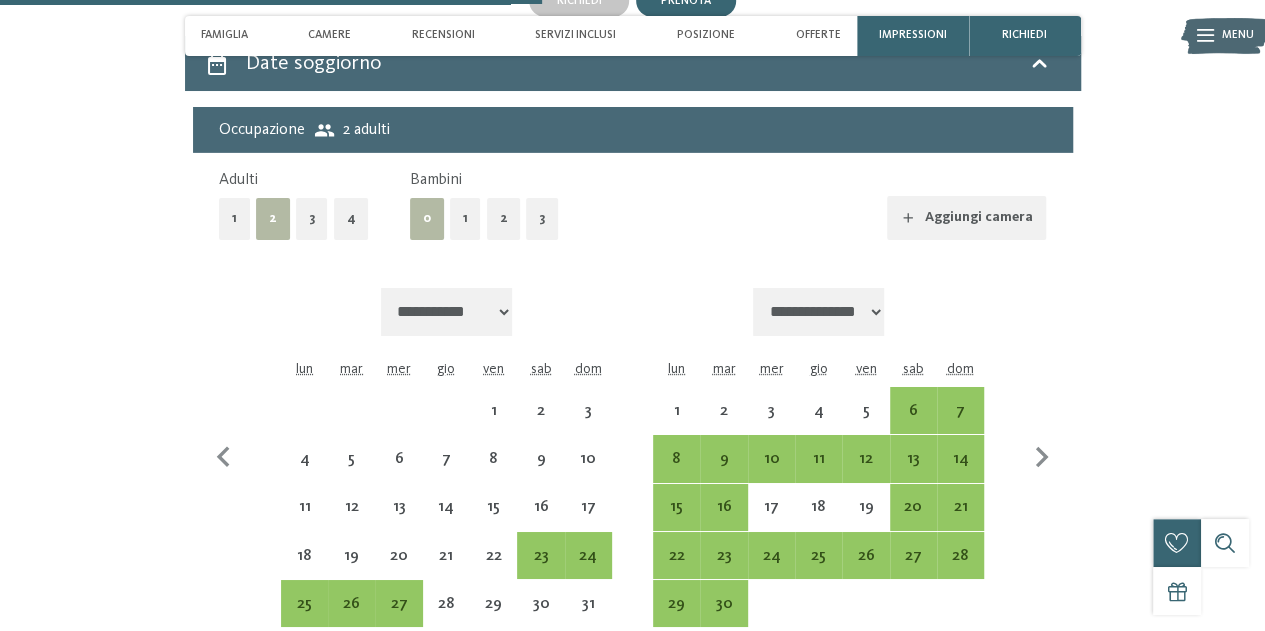 click on "2" at bounding box center (504, 218) 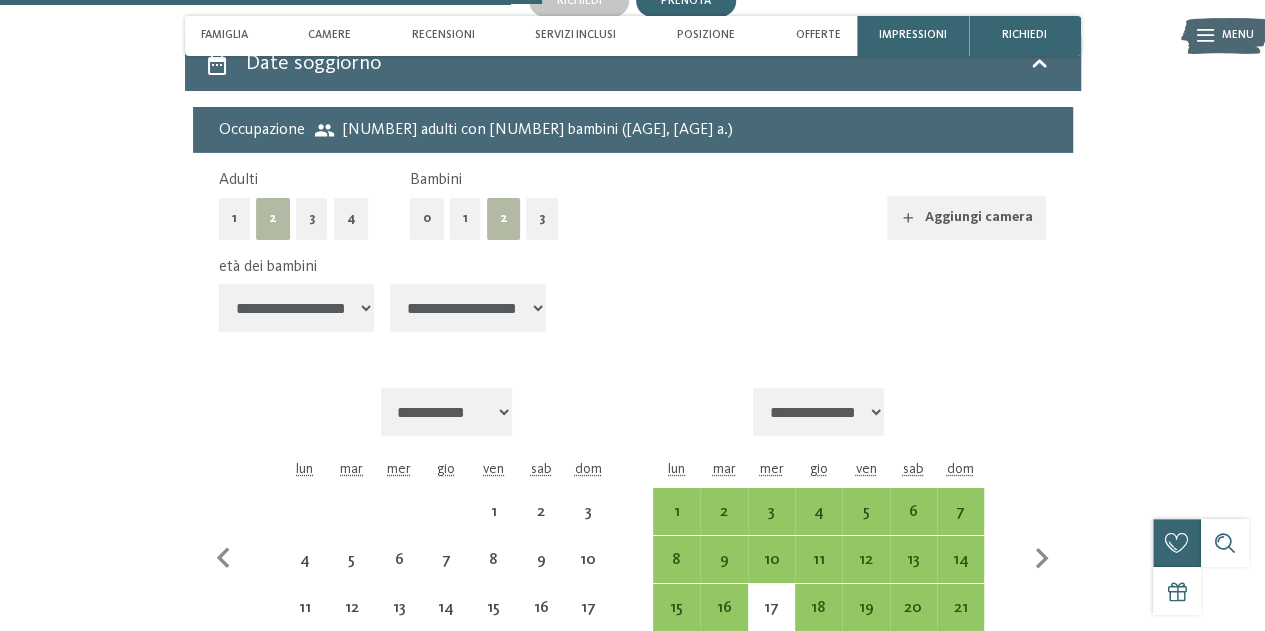 click on "**********" at bounding box center (297, 308) 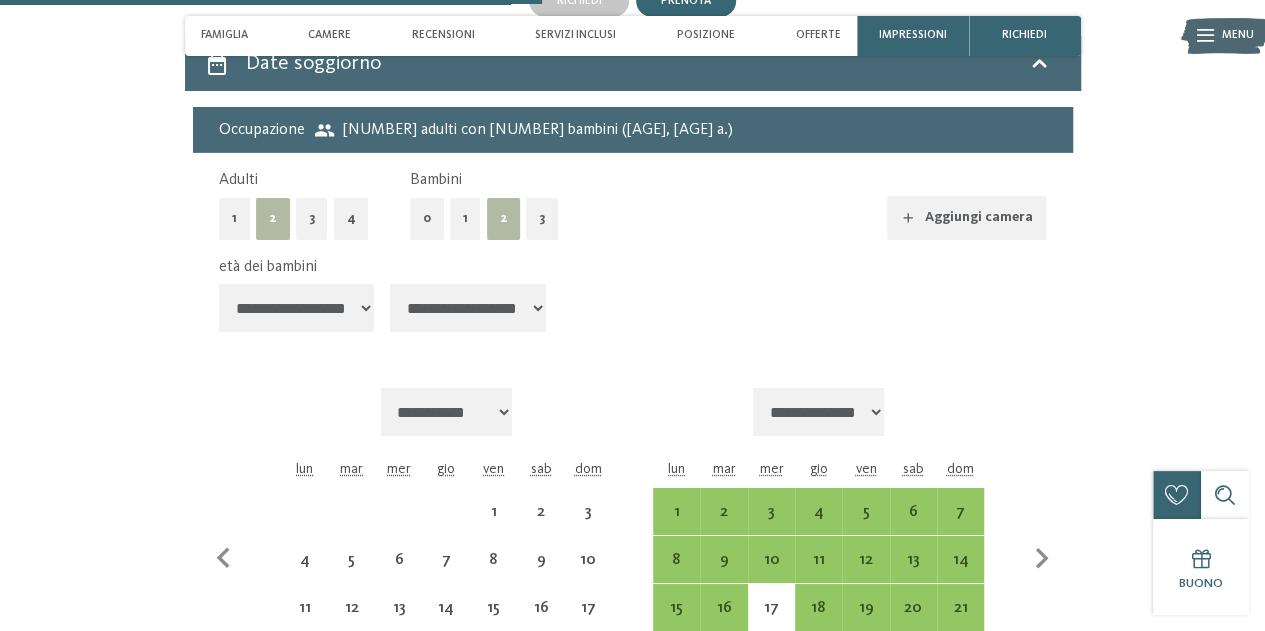 select on "*" 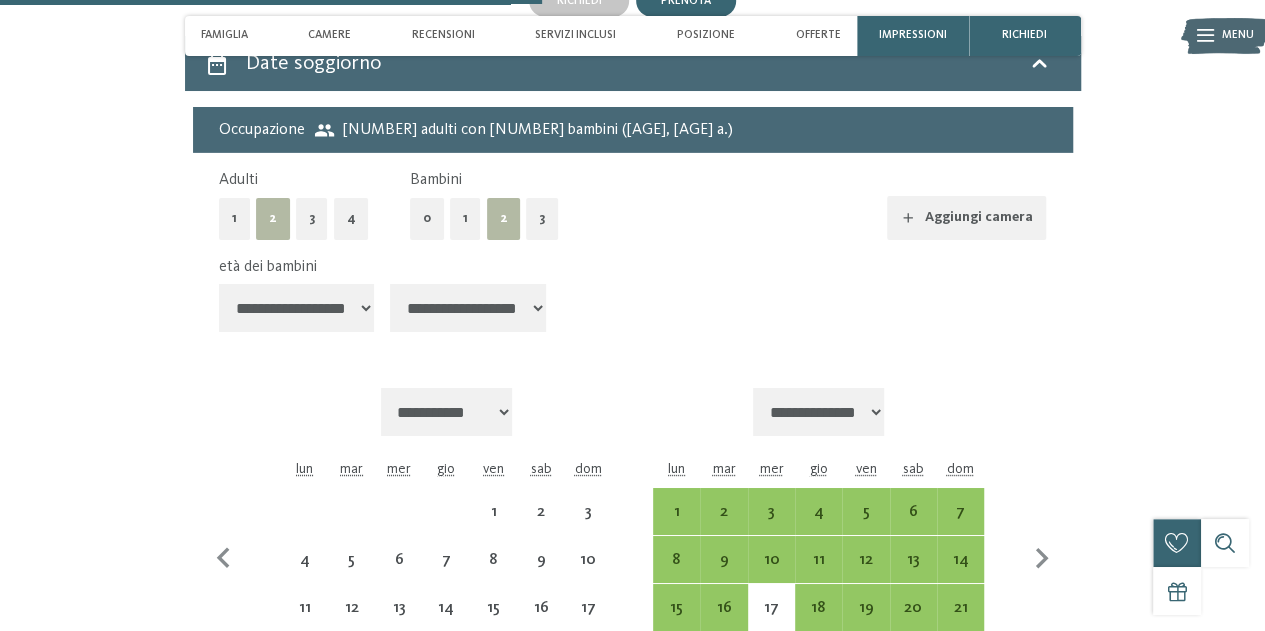 select on "*" 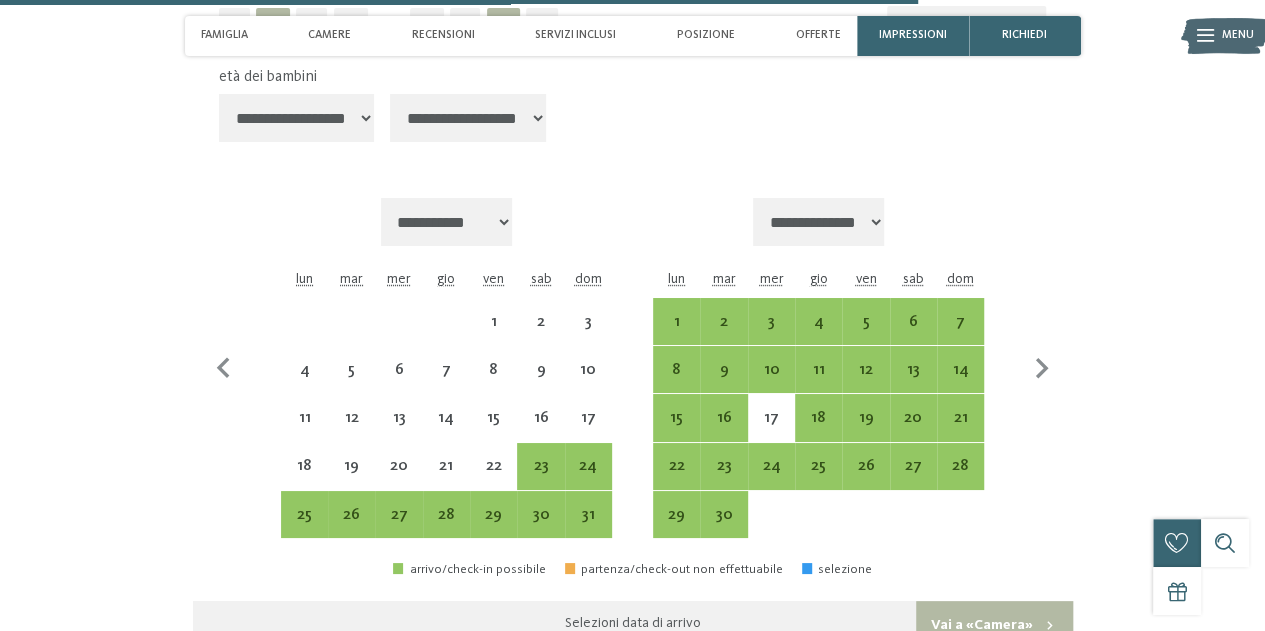 scroll, scrollTop: 3605, scrollLeft: 0, axis: vertical 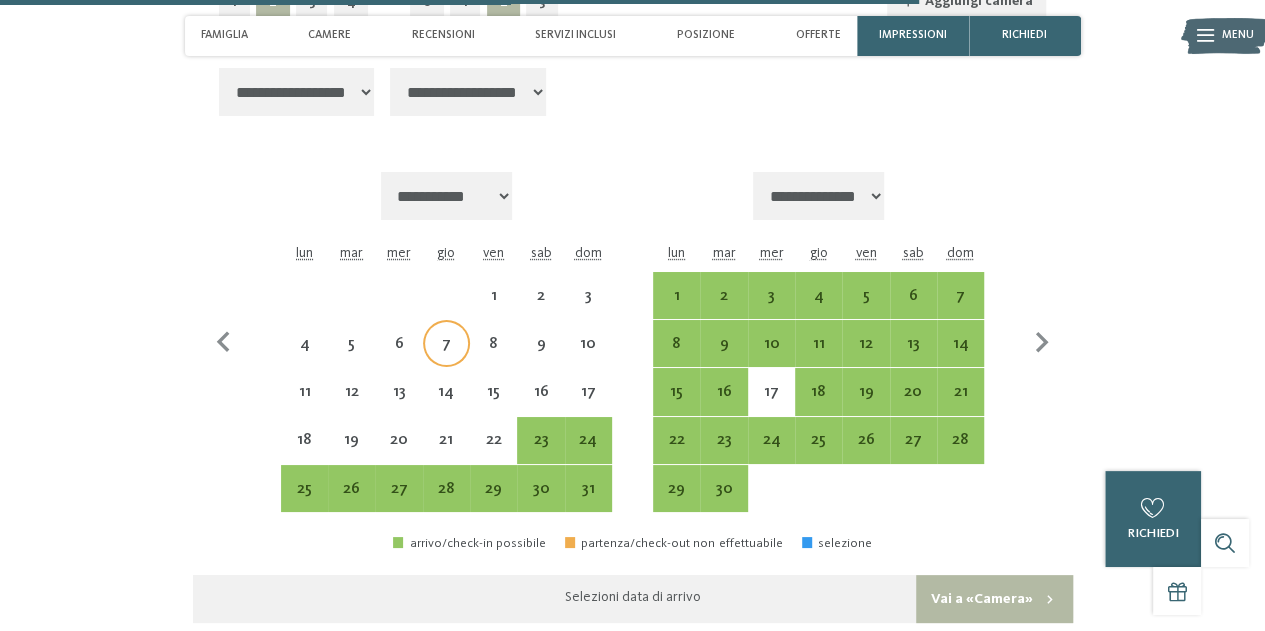 click on "7" at bounding box center (446, 357) 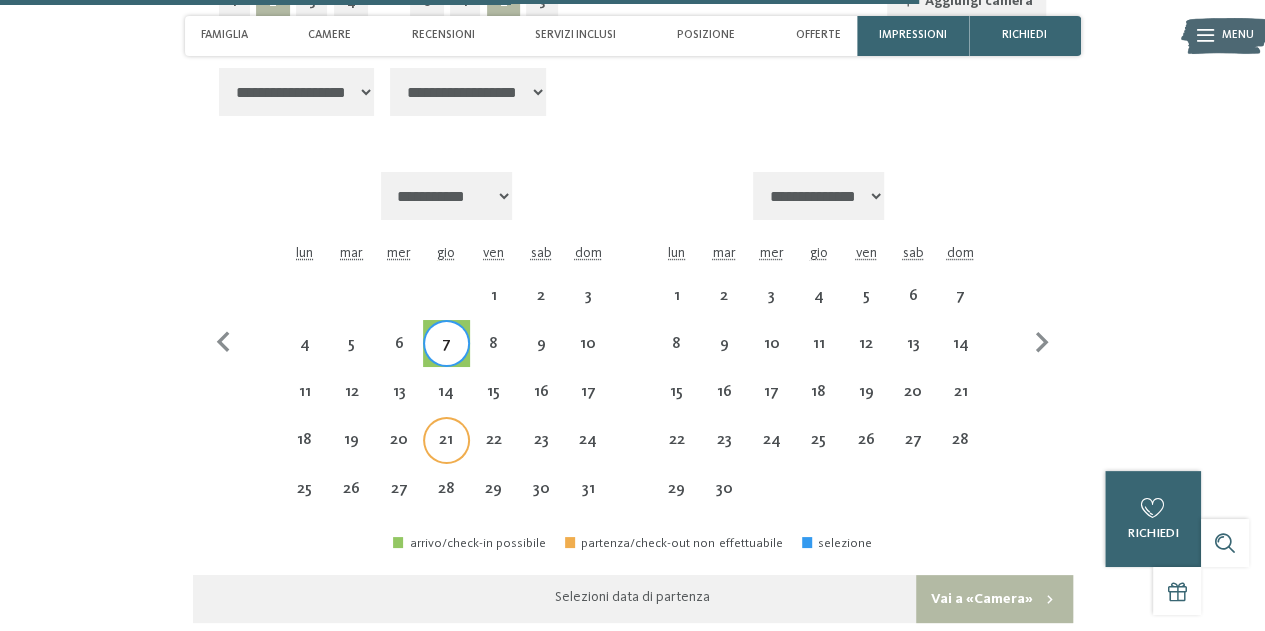 click on "21" at bounding box center [446, 453] 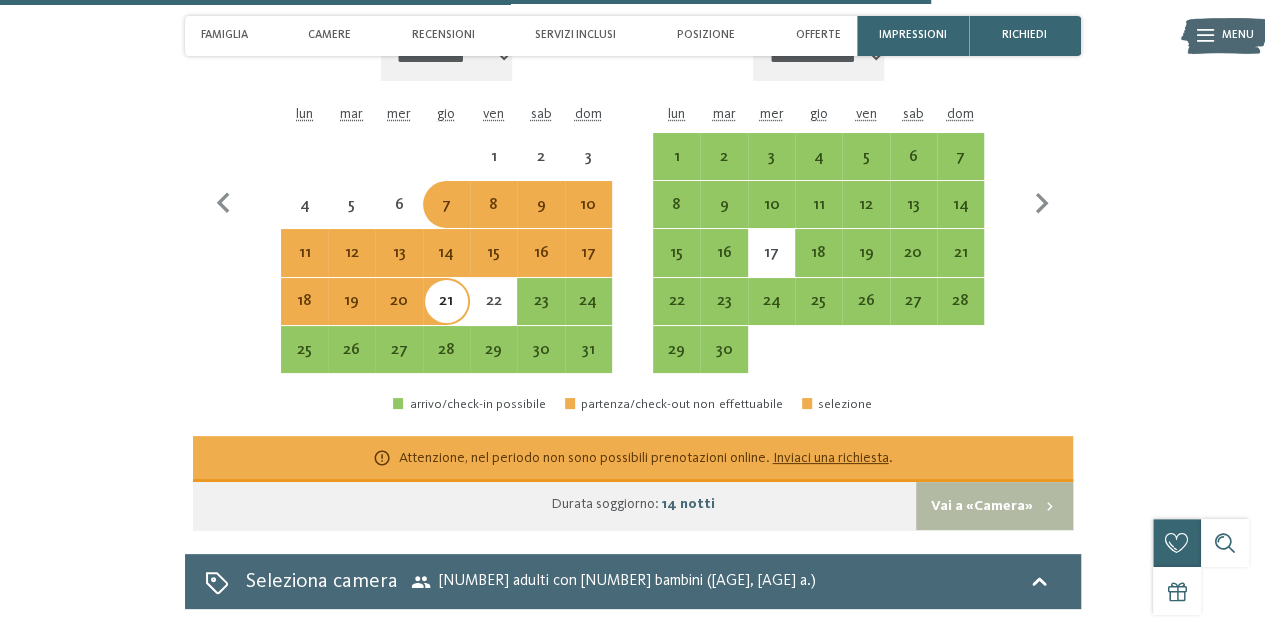 scroll, scrollTop: 3791, scrollLeft: 0, axis: vertical 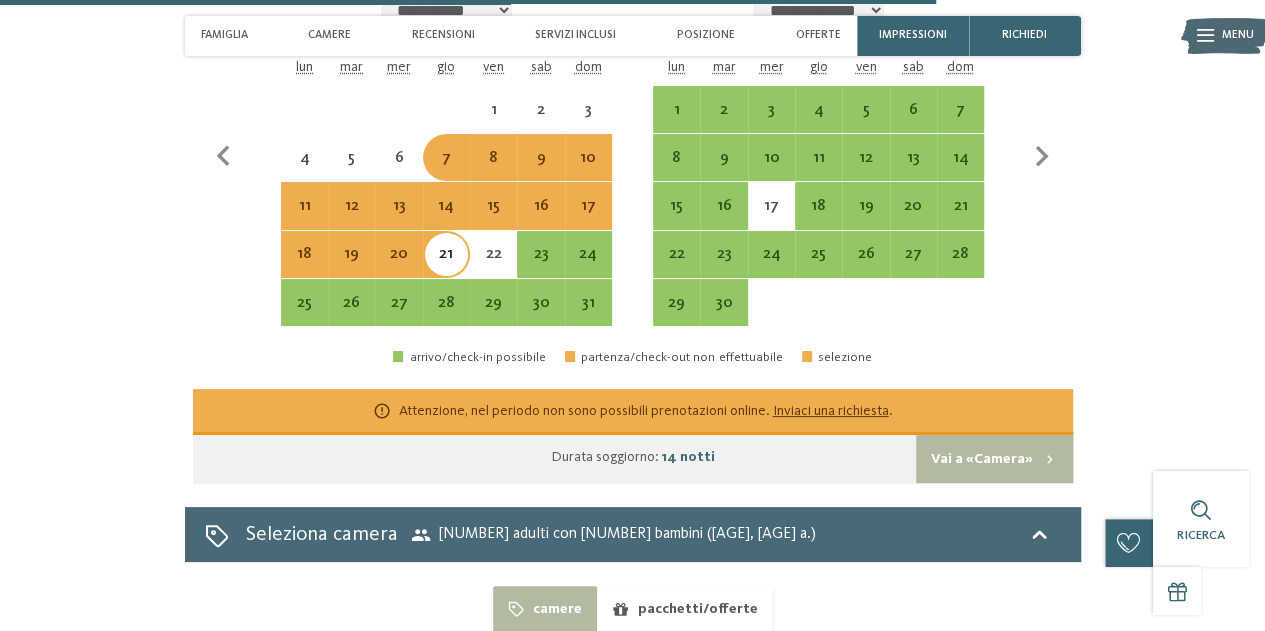 click on "Attenzione, nel periodo non sono possibili prenotazioni online. Inviaci una richiesta ." at bounding box center [633, 412] 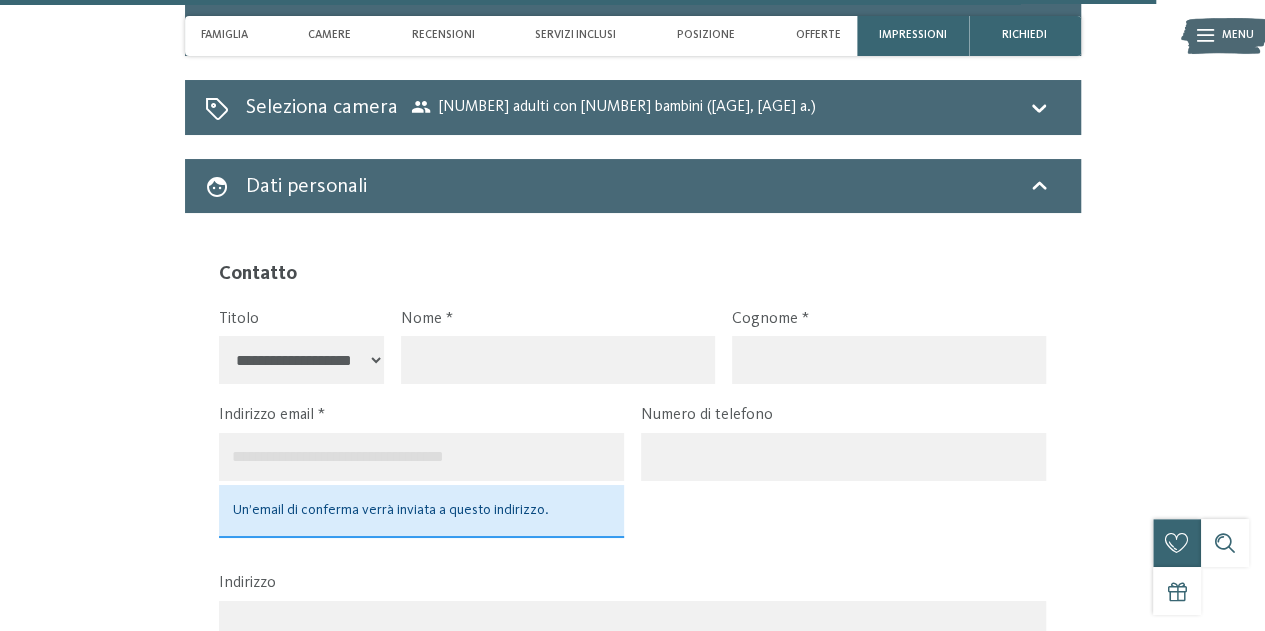 scroll, scrollTop: 4594, scrollLeft: 0, axis: vertical 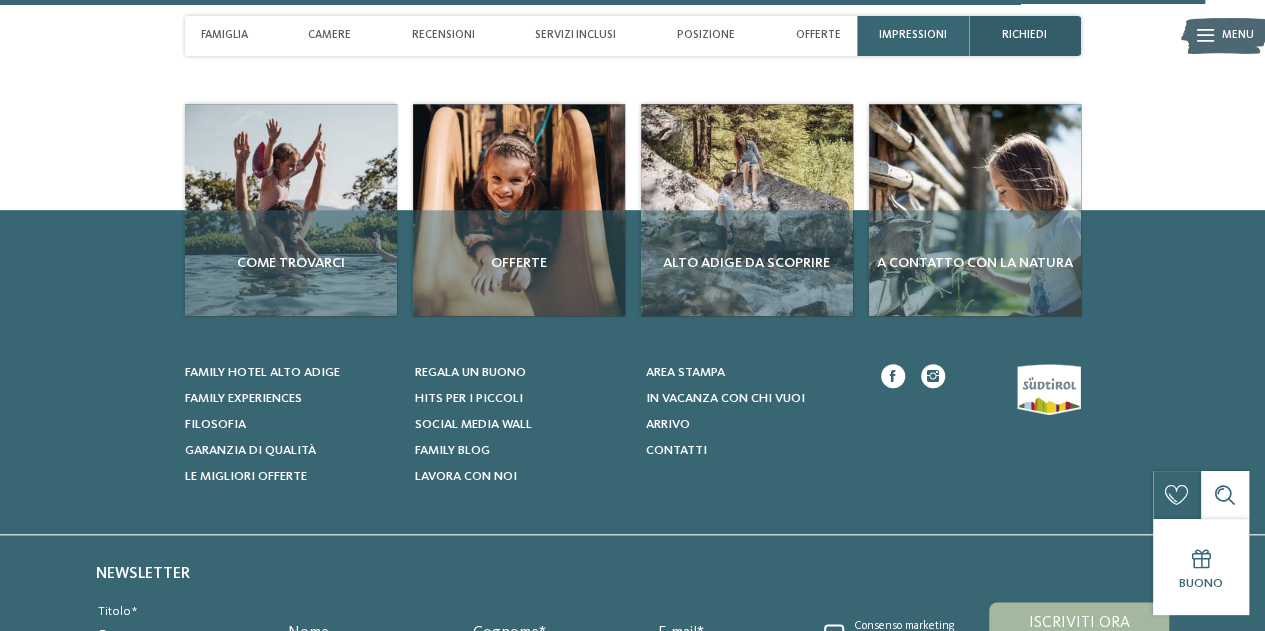 click on "richiedi" at bounding box center (1024, 35) 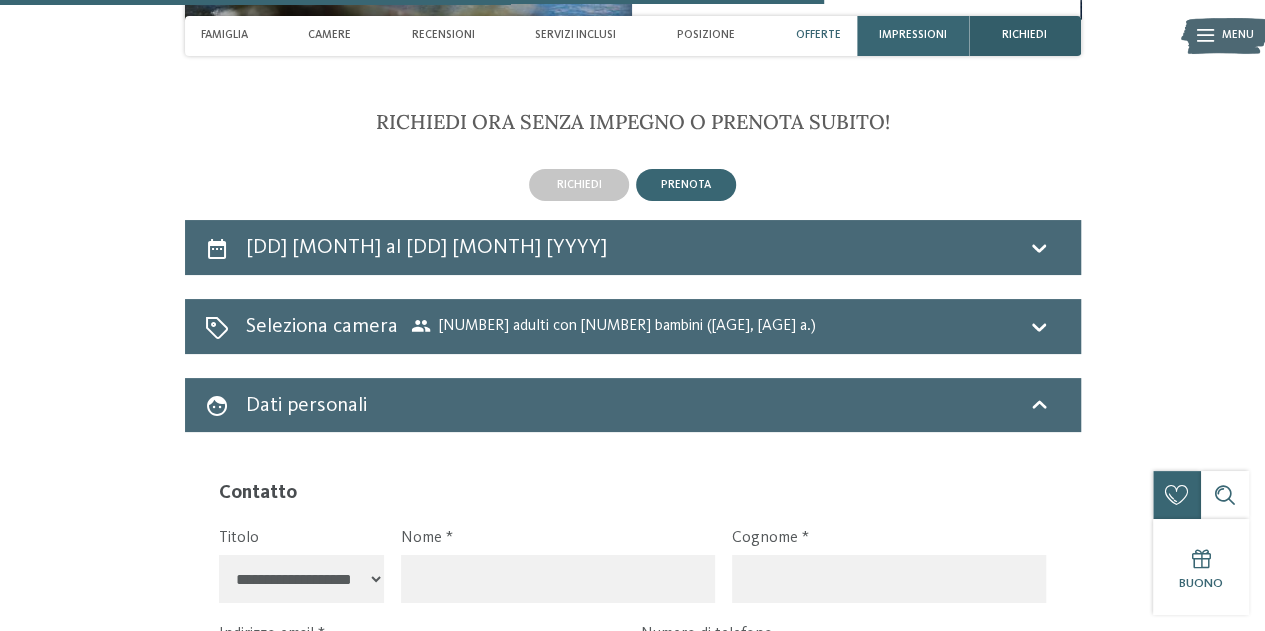 scroll, scrollTop: 3204, scrollLeft: 0, axis: vertical 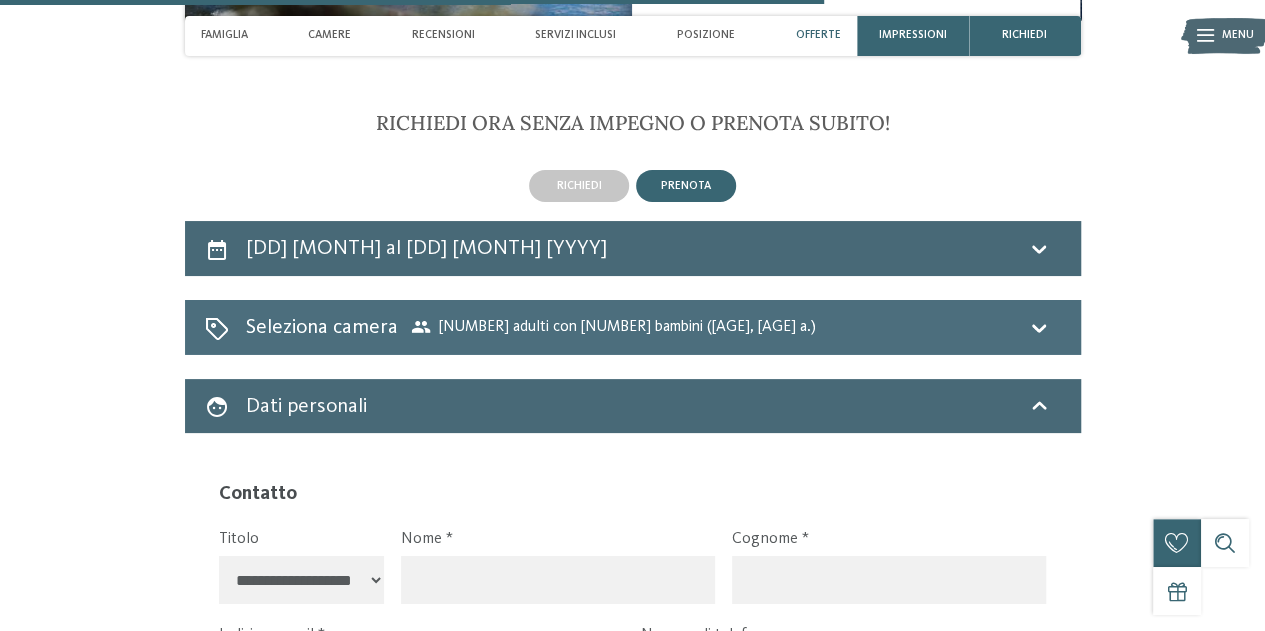 click 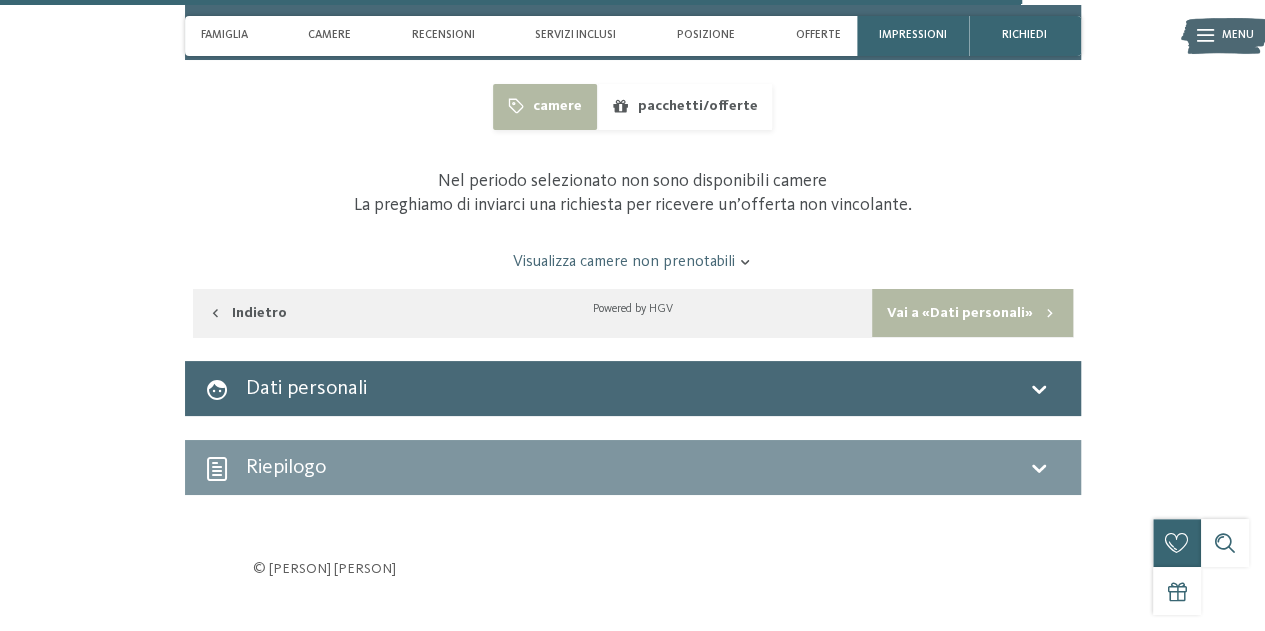 scroll, scrollTop: 3500, scrollLeft: 0, axis: vertical 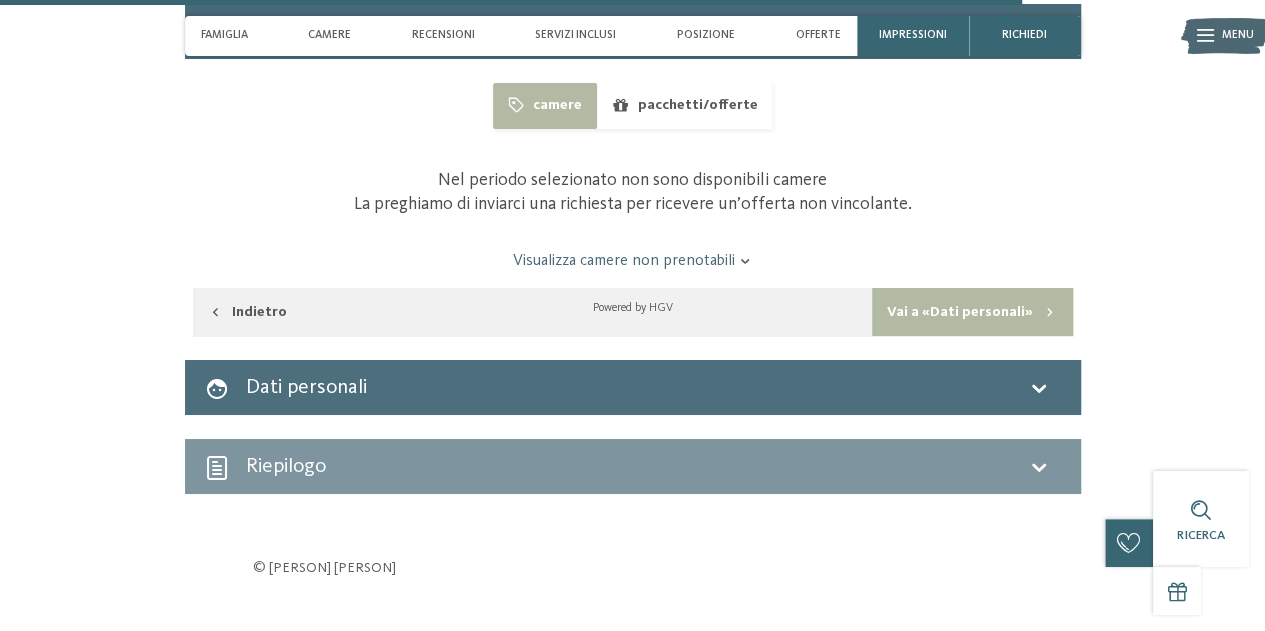 click on "Dati personali" at bounding box center (633, 387) 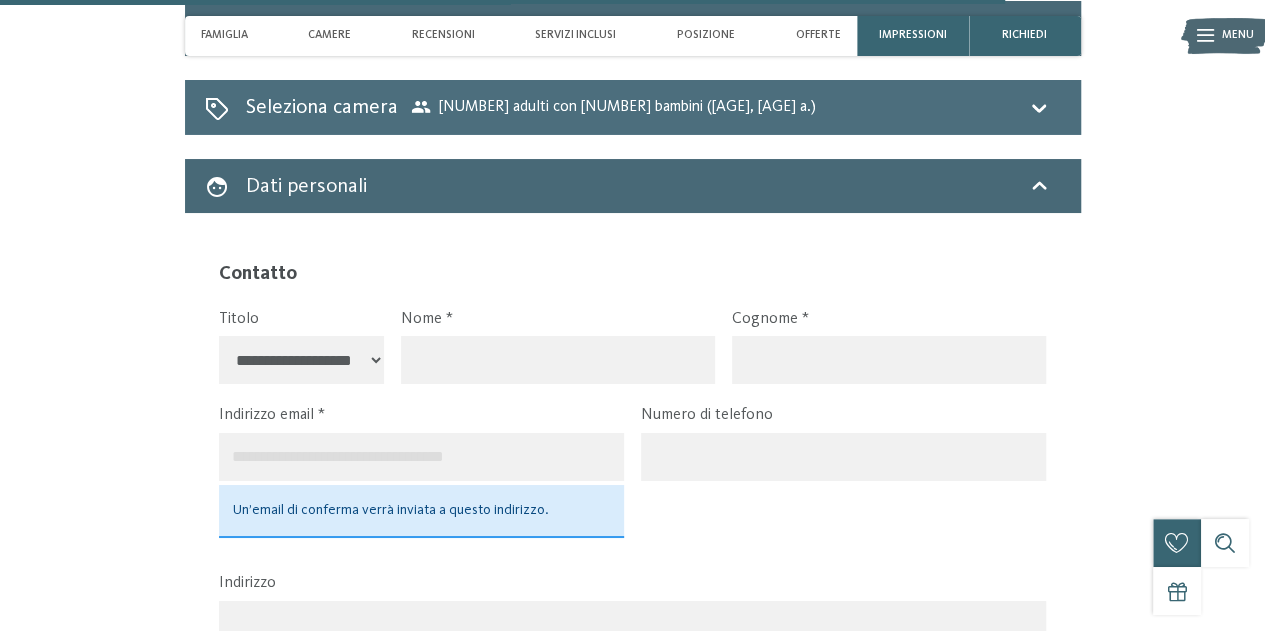 click on "Seleziona camera [NUMBER] adulti con [NUMBER] bambini ([AGE], [AGE] a.)" at bounding box center [633, 107] 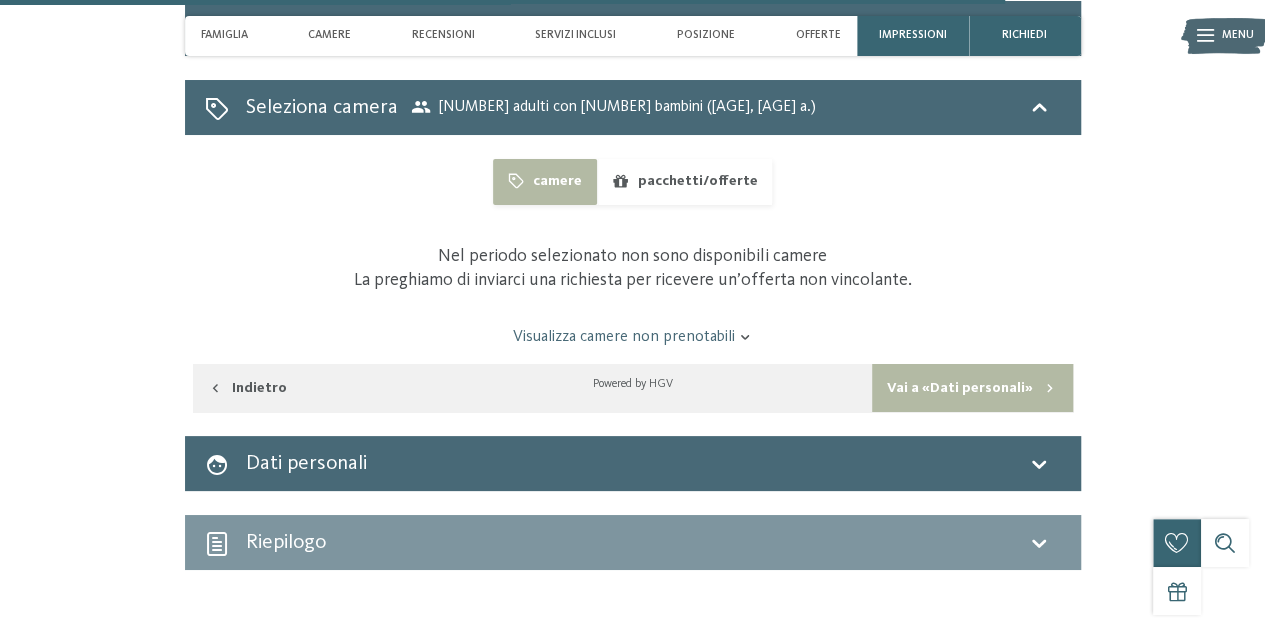click on "pacchetti/offerte" at bounding box center [684, 182] 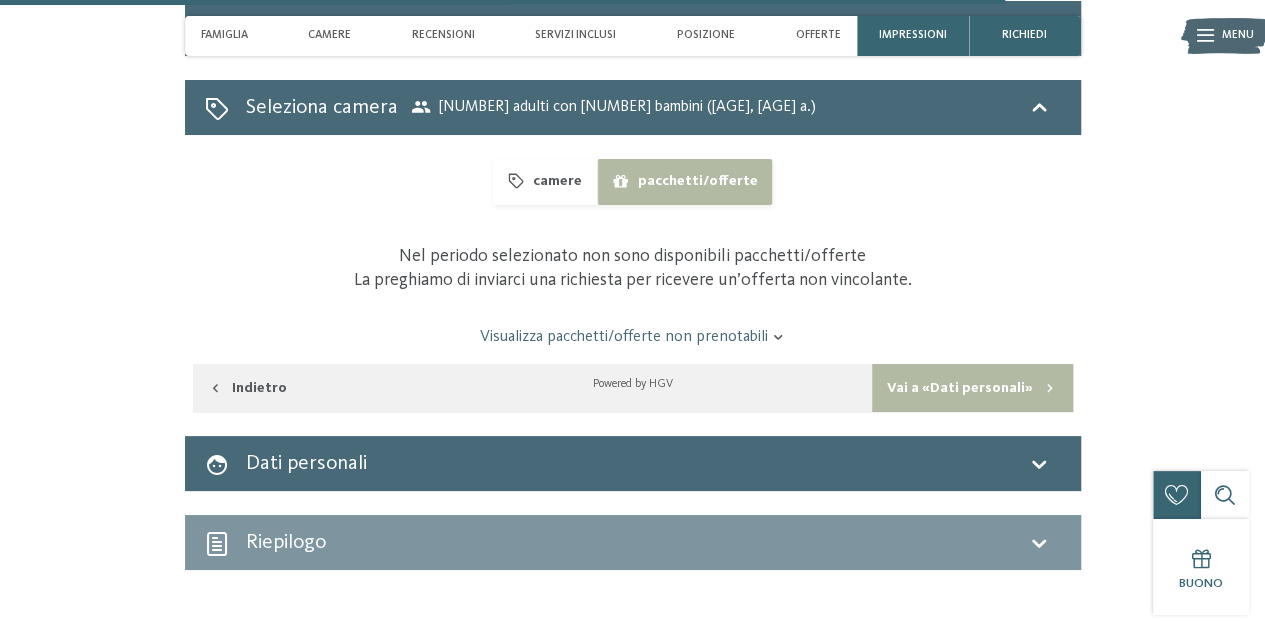 click on "Visualizza pacchetti/offerte non prenotabili" at bounding box center [632, 337] 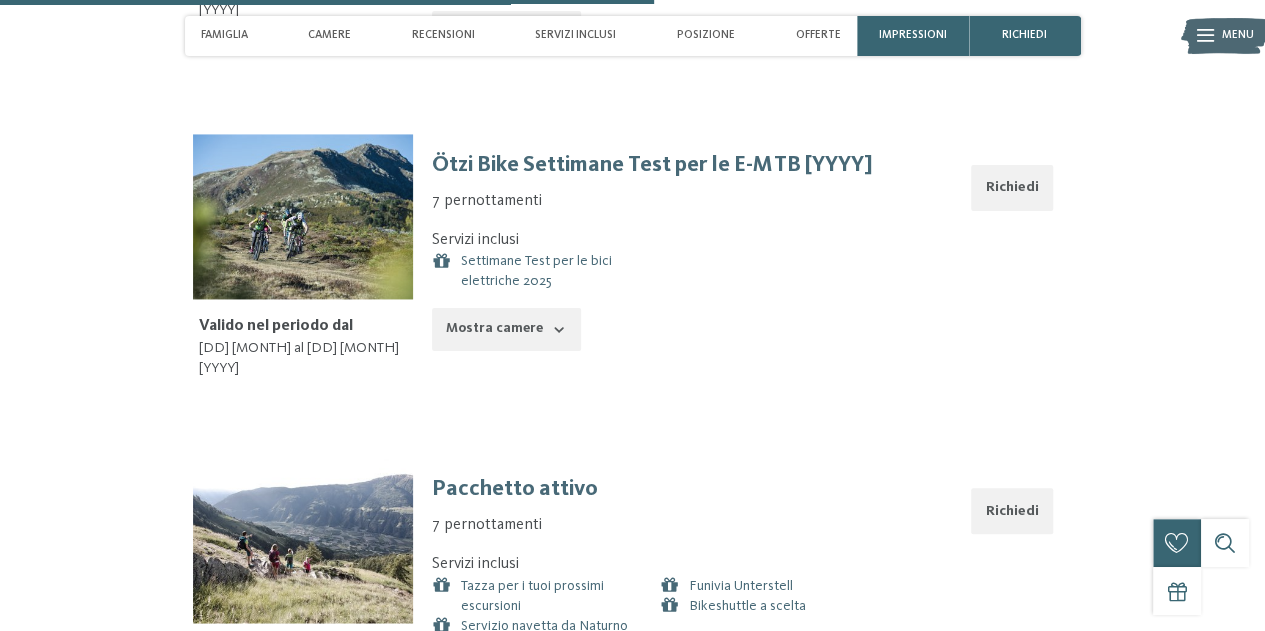 scroll, scrollTop: 5242, scrollLeft: 0, axis: vertical 